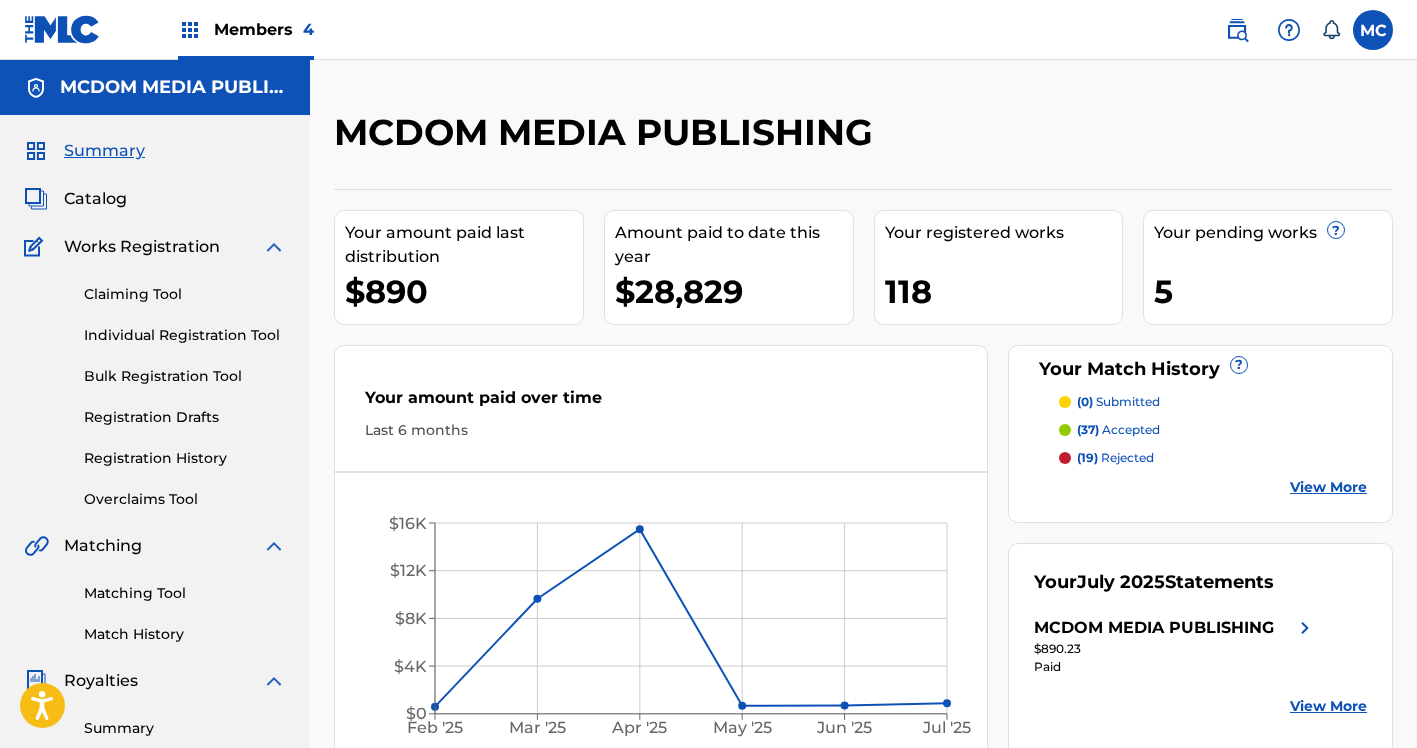 scroll, scrollTop: 492, scrollLeft: 0, axis: vertical 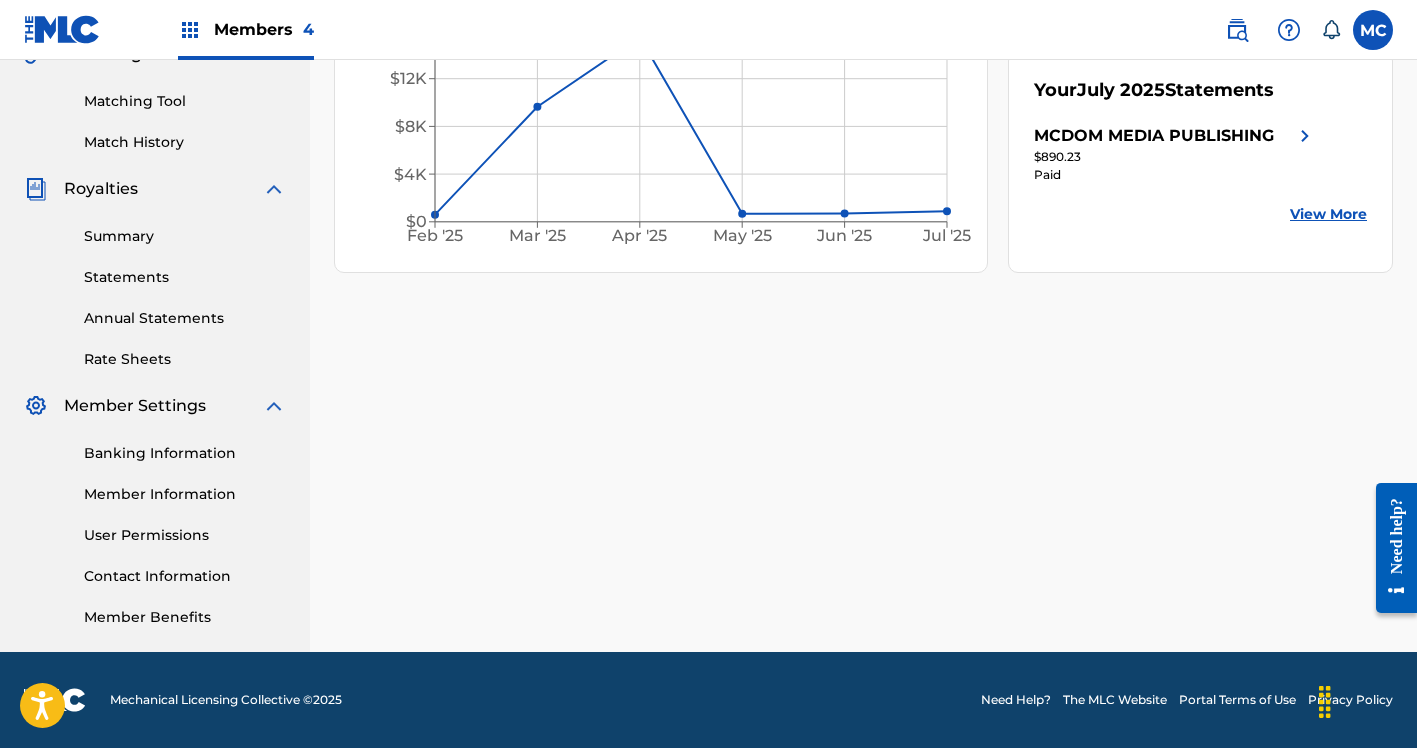 click on "Contact Information" at bounding box center (185, 576) 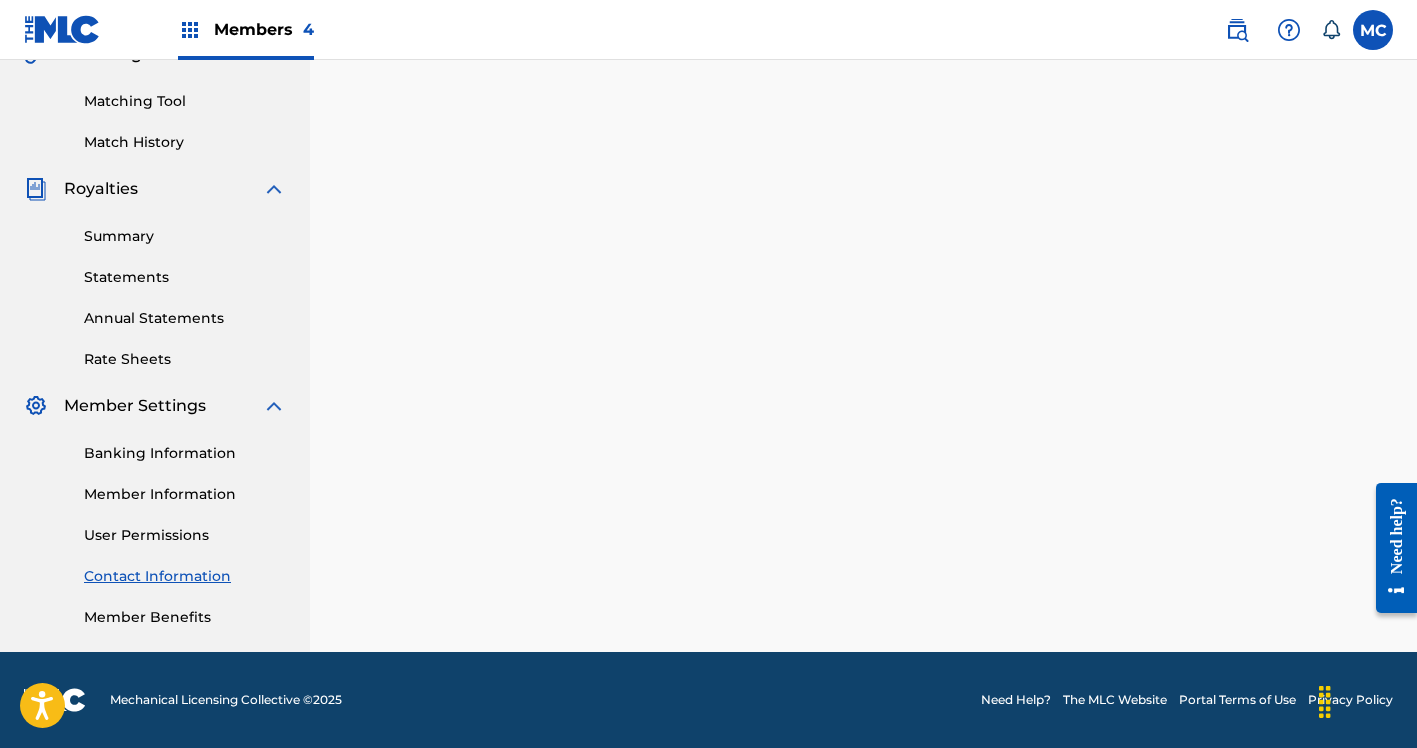 scroll, scrollTop: 492, scrollLeft: 0, axis: vertical 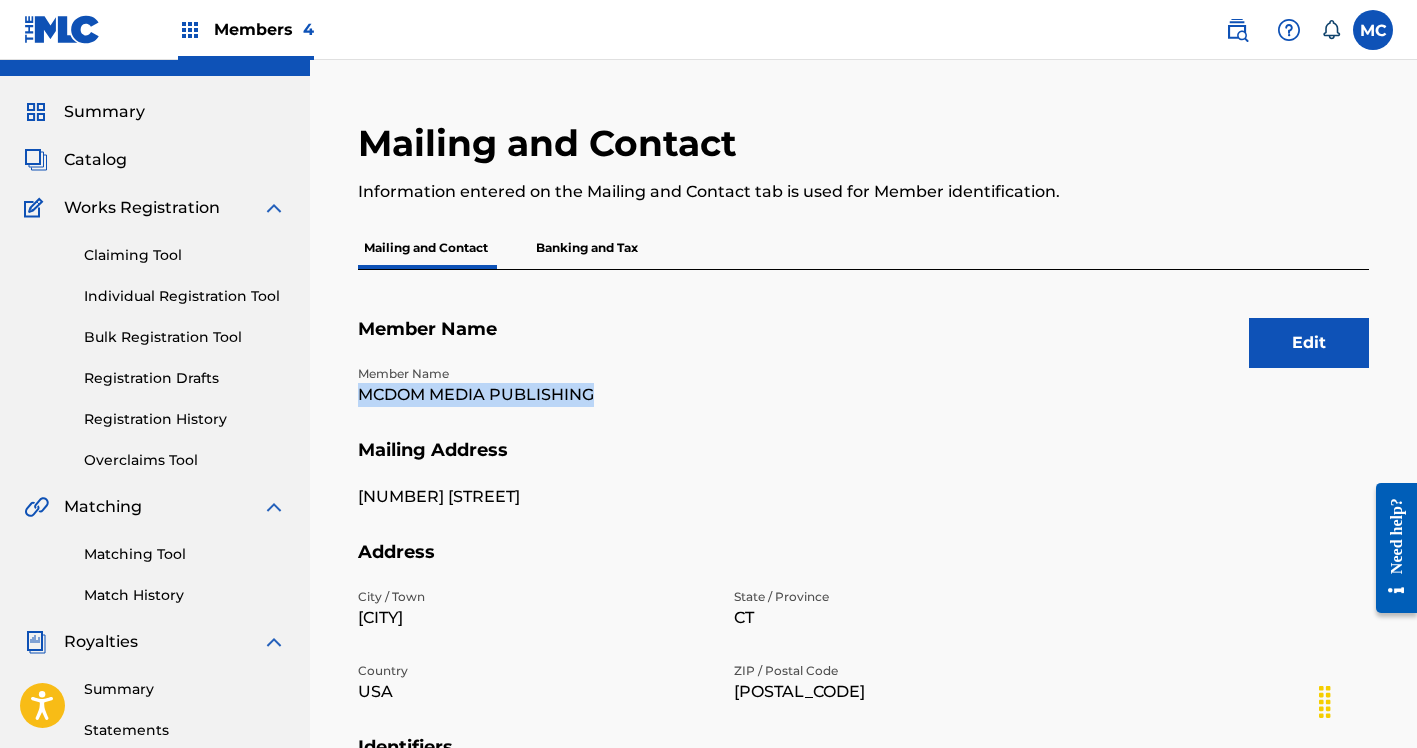 drag, startPoint x: 598, startPoint y: 394, endPoint x: 354, endPoint y: 398, distance: 244.03279 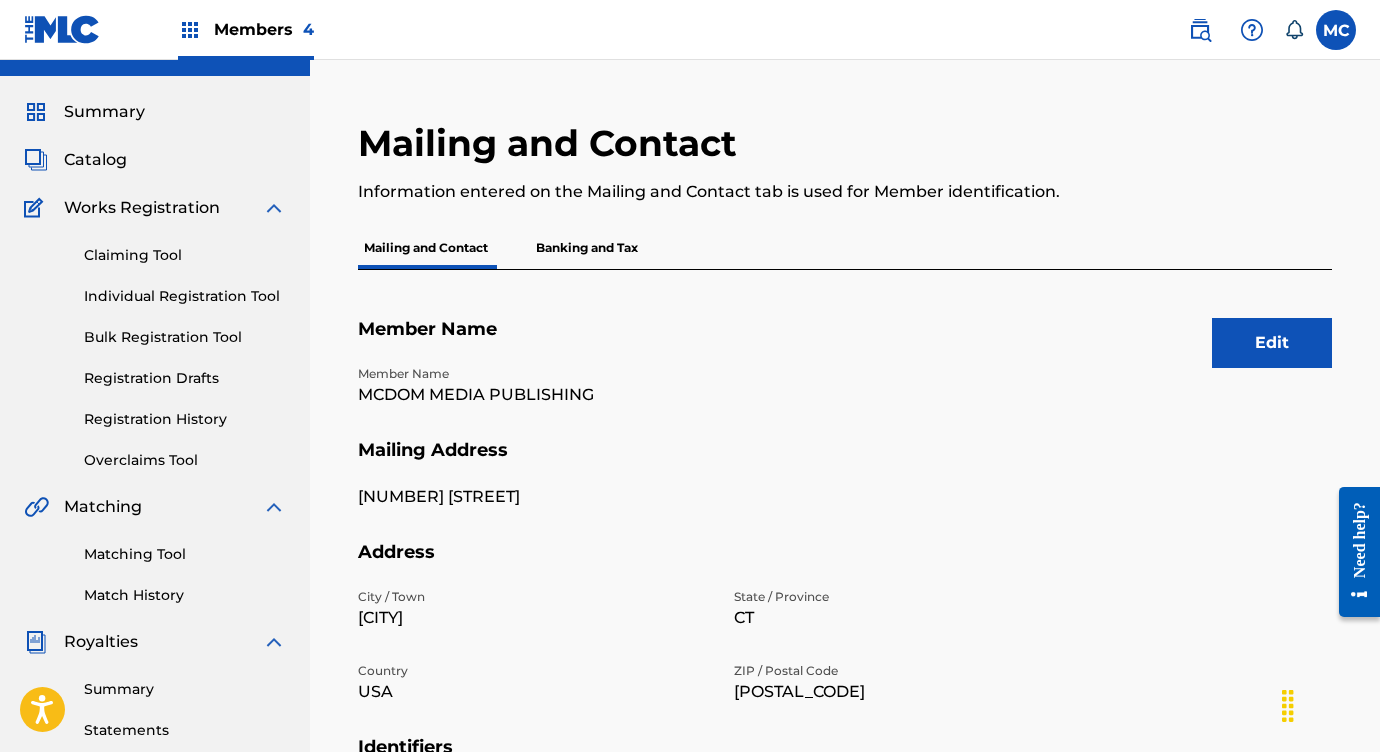 click on "Bulk Registration Tool" at bounding box center [185, 337] 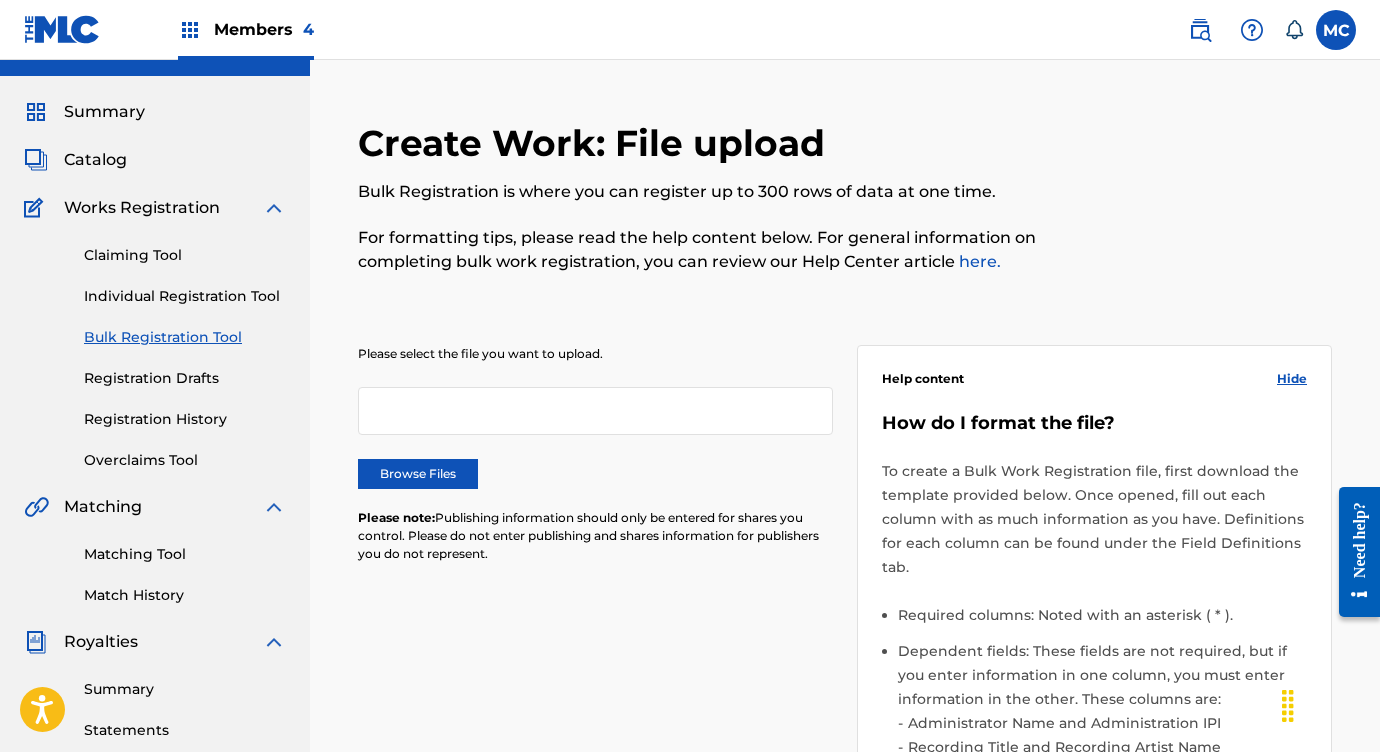 scroll, scrollTop: 0, scrollLeft: 0, axis: both 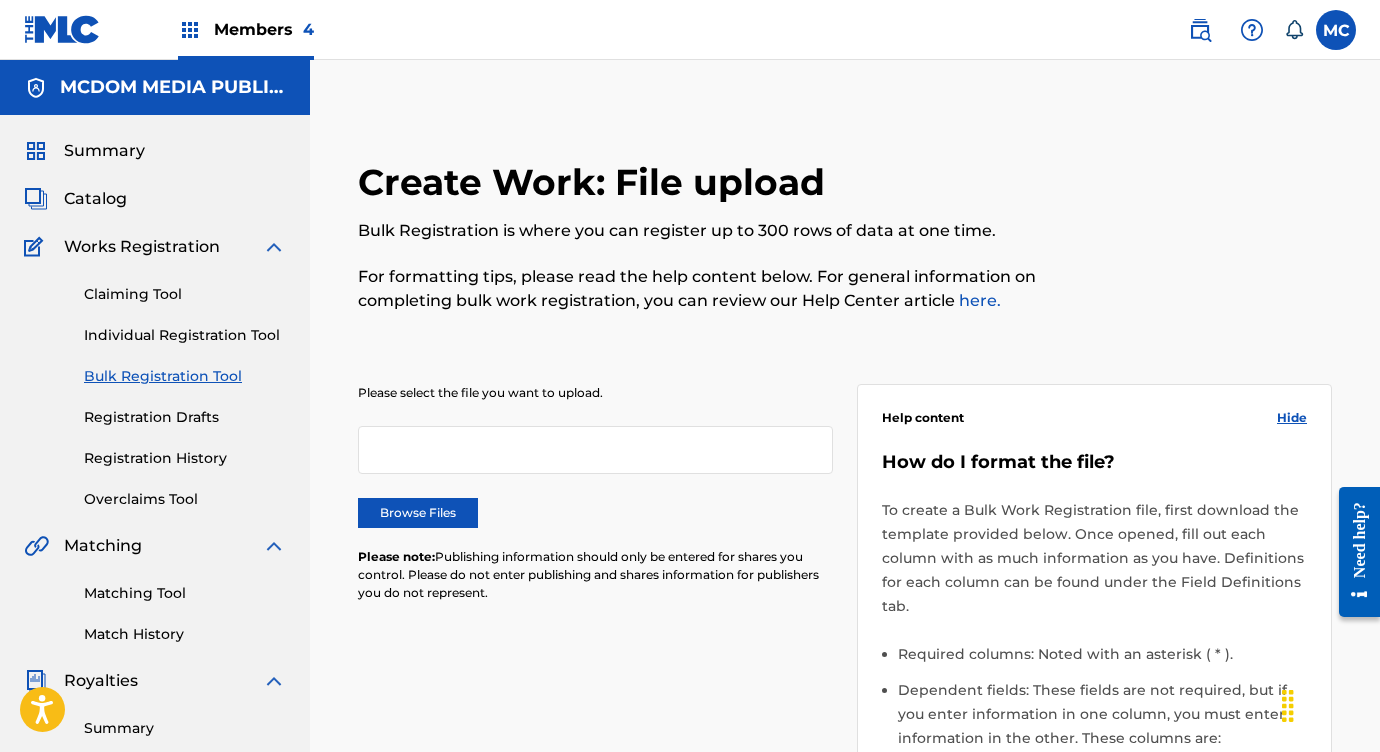 click on "Browse Files" at bounding box center [418, 513] 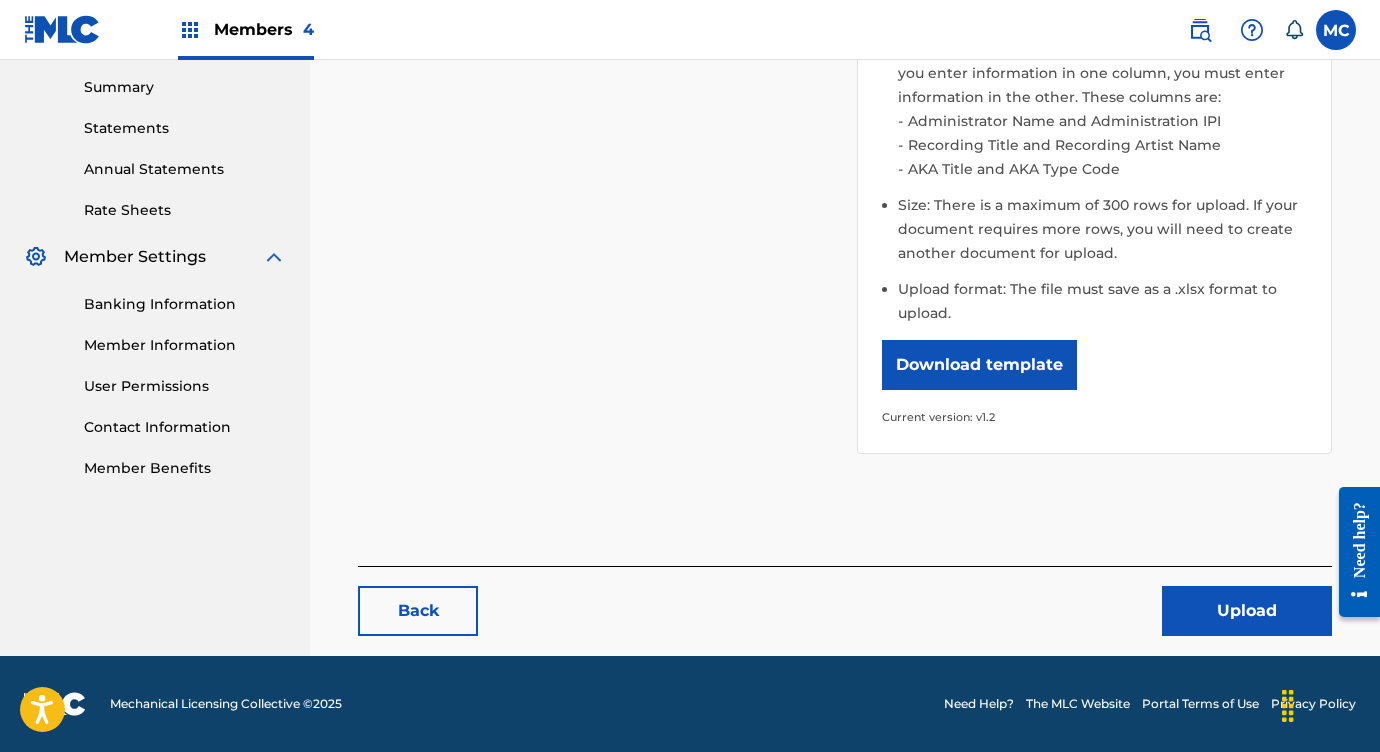 scroll, scrollTop: 640, scrollLeft: 0, axis: vertical 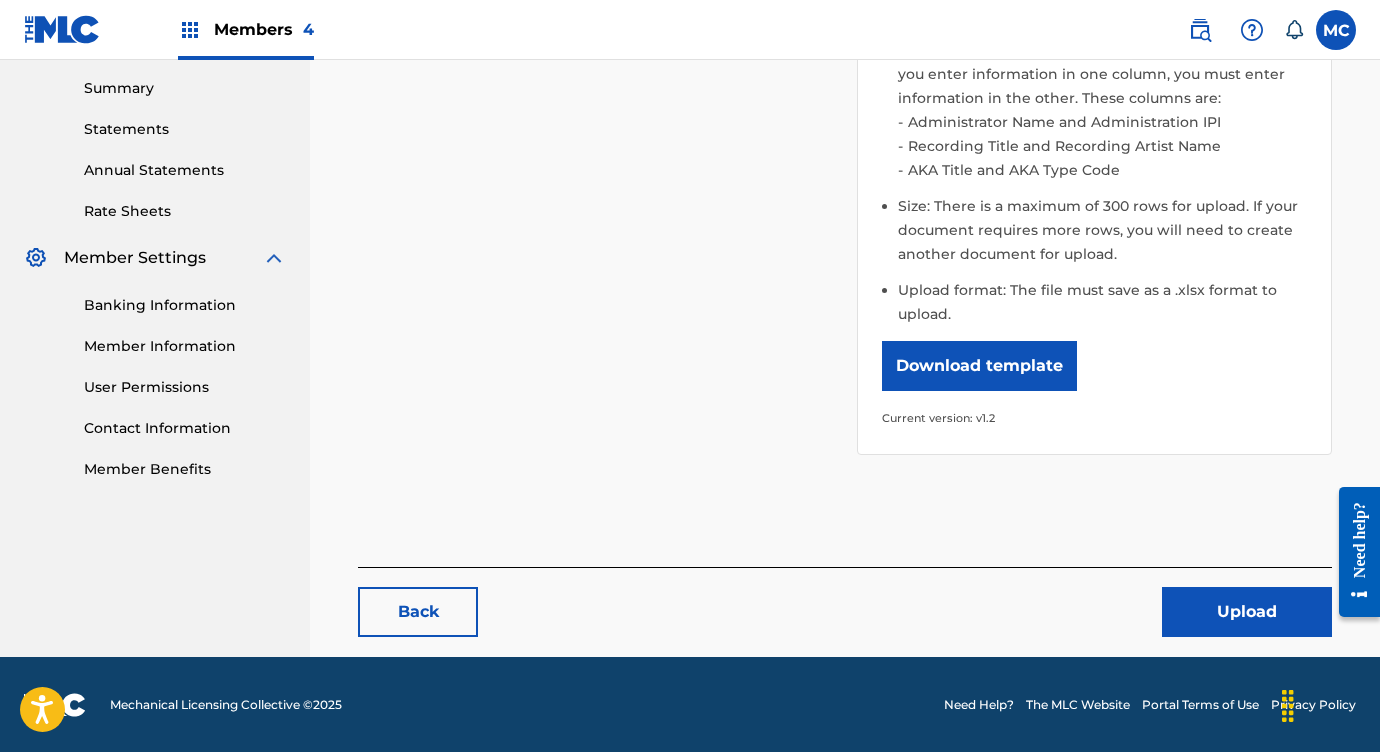 click on "Upload" at bounding box center [1247, 612] 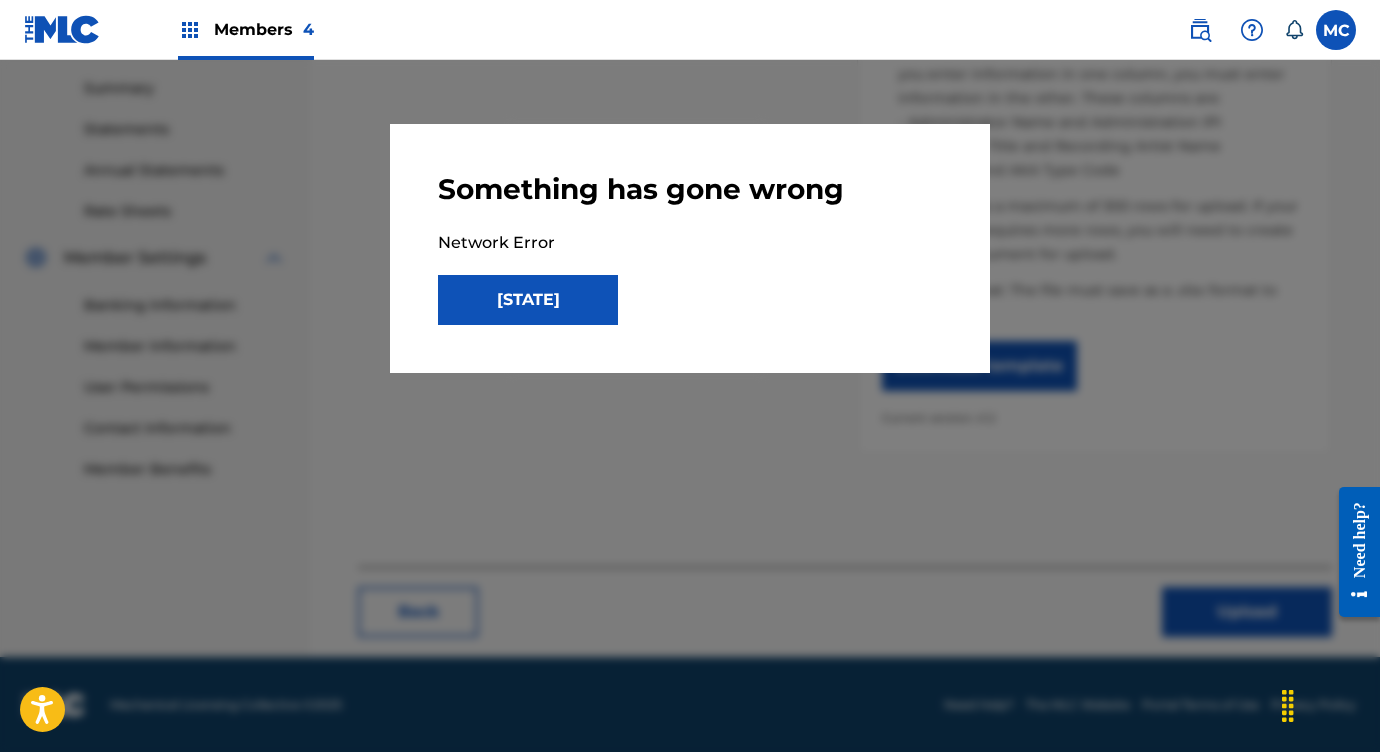 click on "[STATE]" at bounding box center [528, 300] 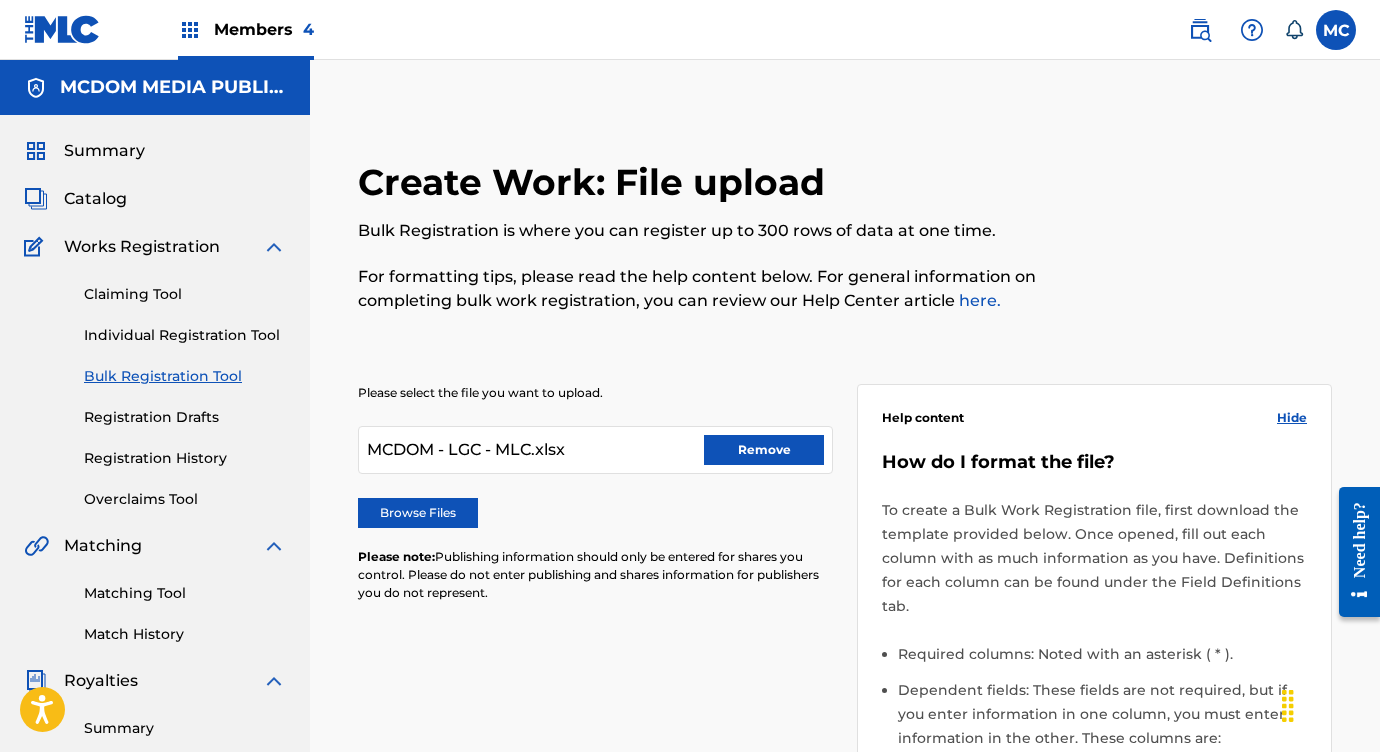 scroll, scrollTop: 0, scrollLeft: 0, axis: both 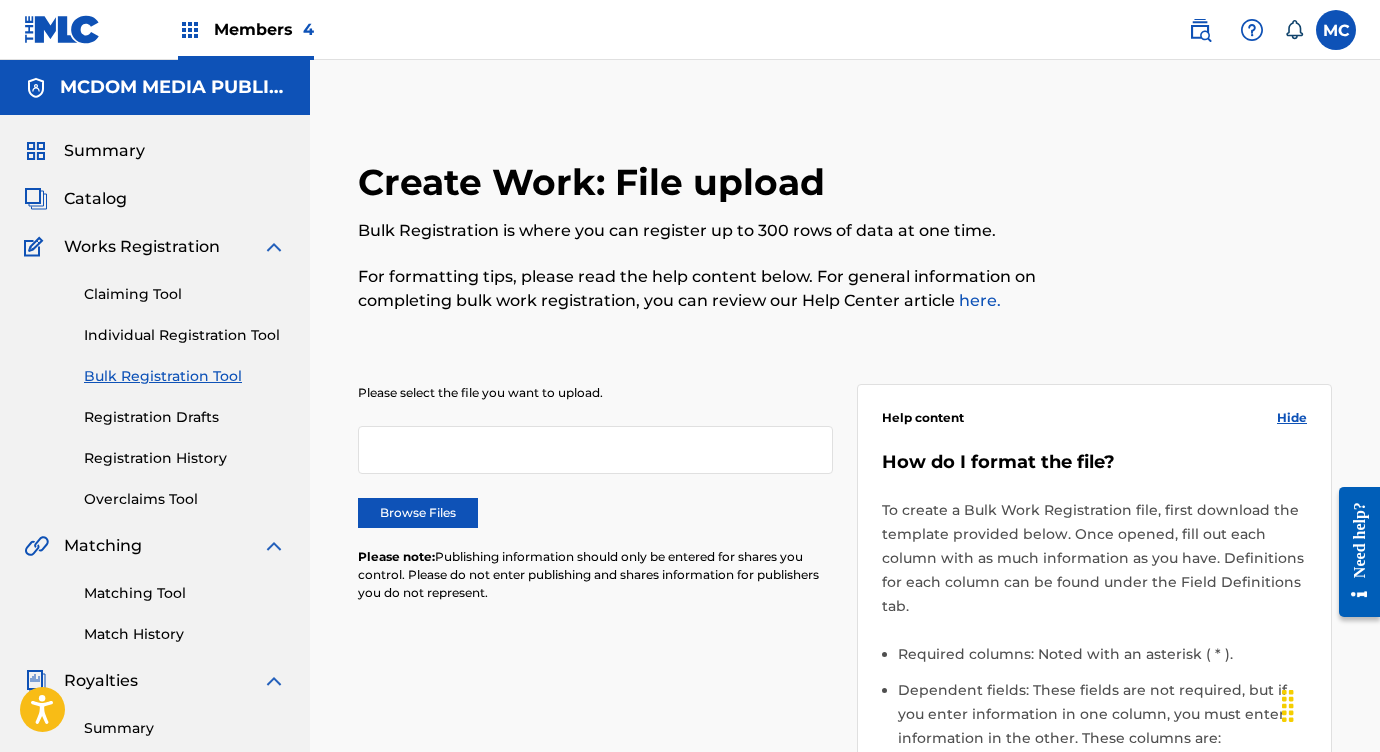 click on "Browse Files" at bounding box center [418, 513] 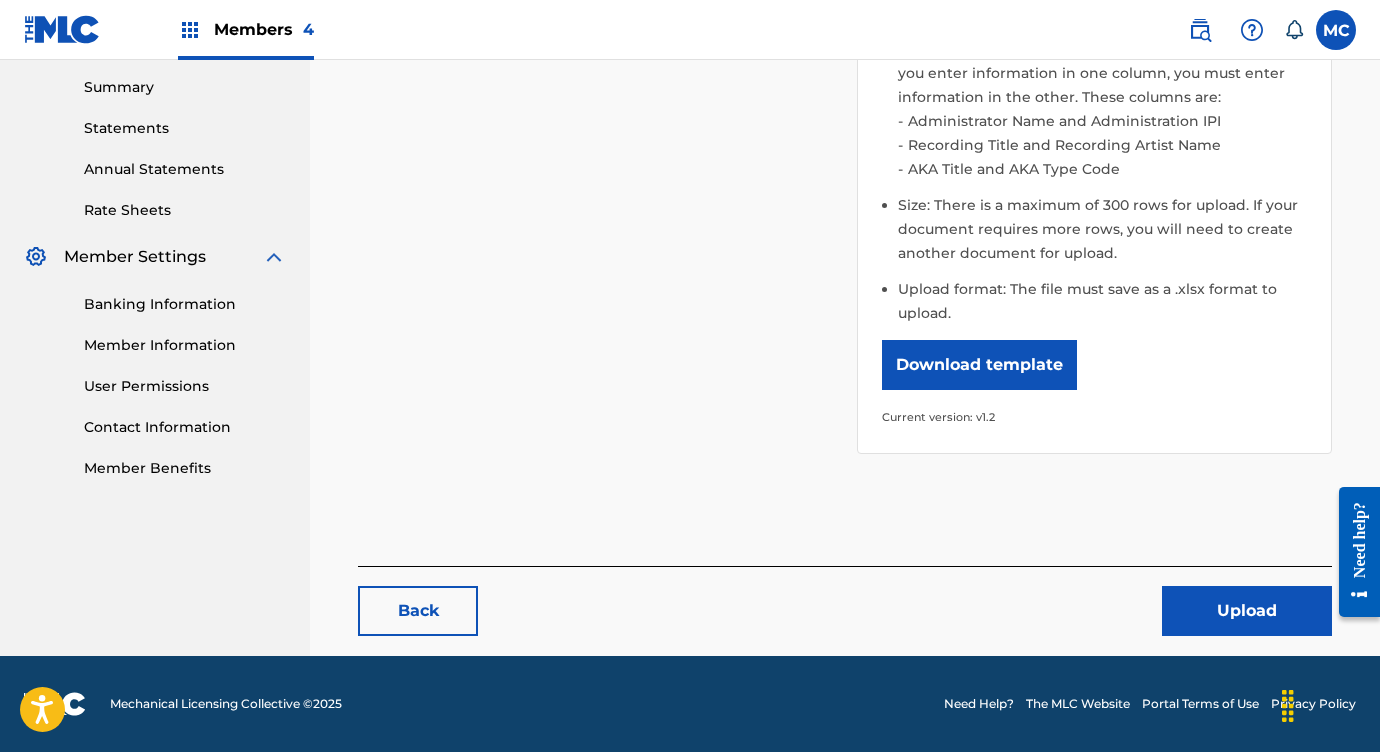 scroll, scrollTop: 640, scrollLeft: 0, axis: vertical 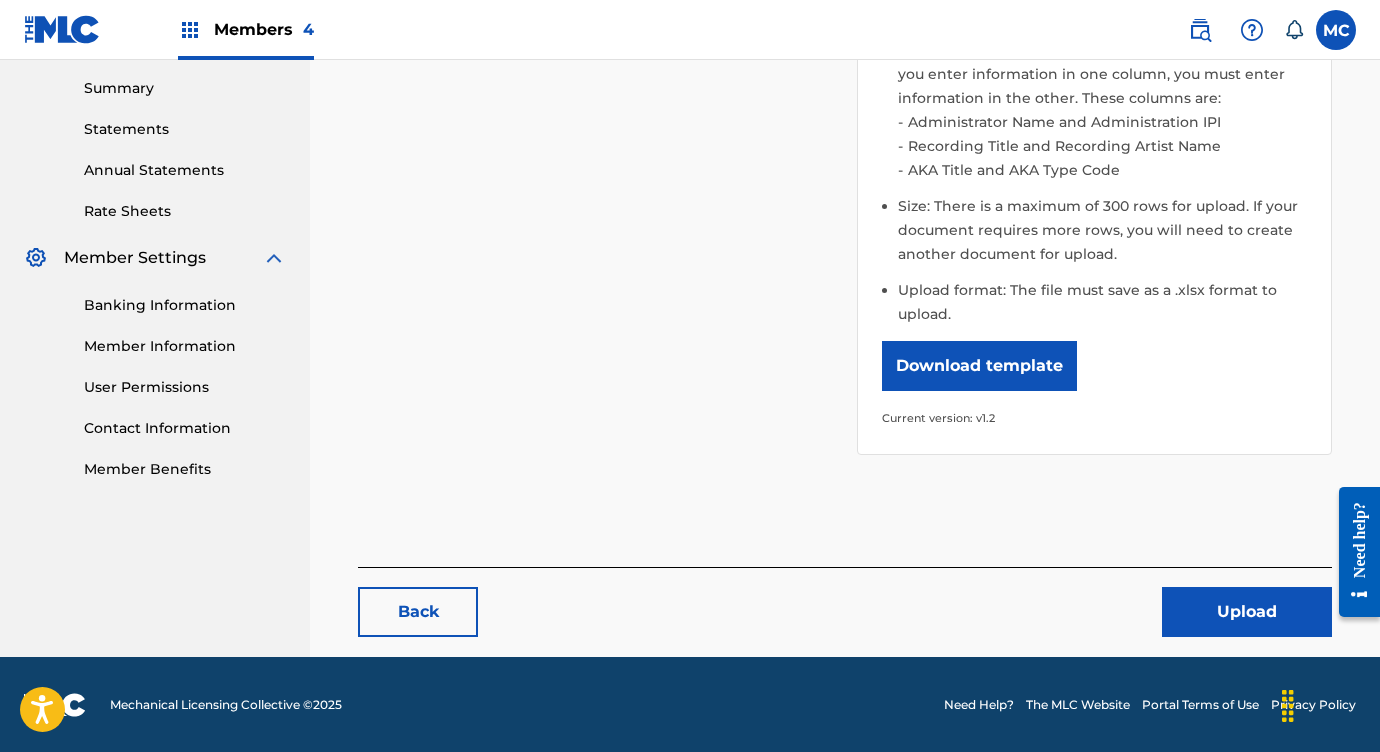 click on "Upload" at bounding box center [1247, 612] 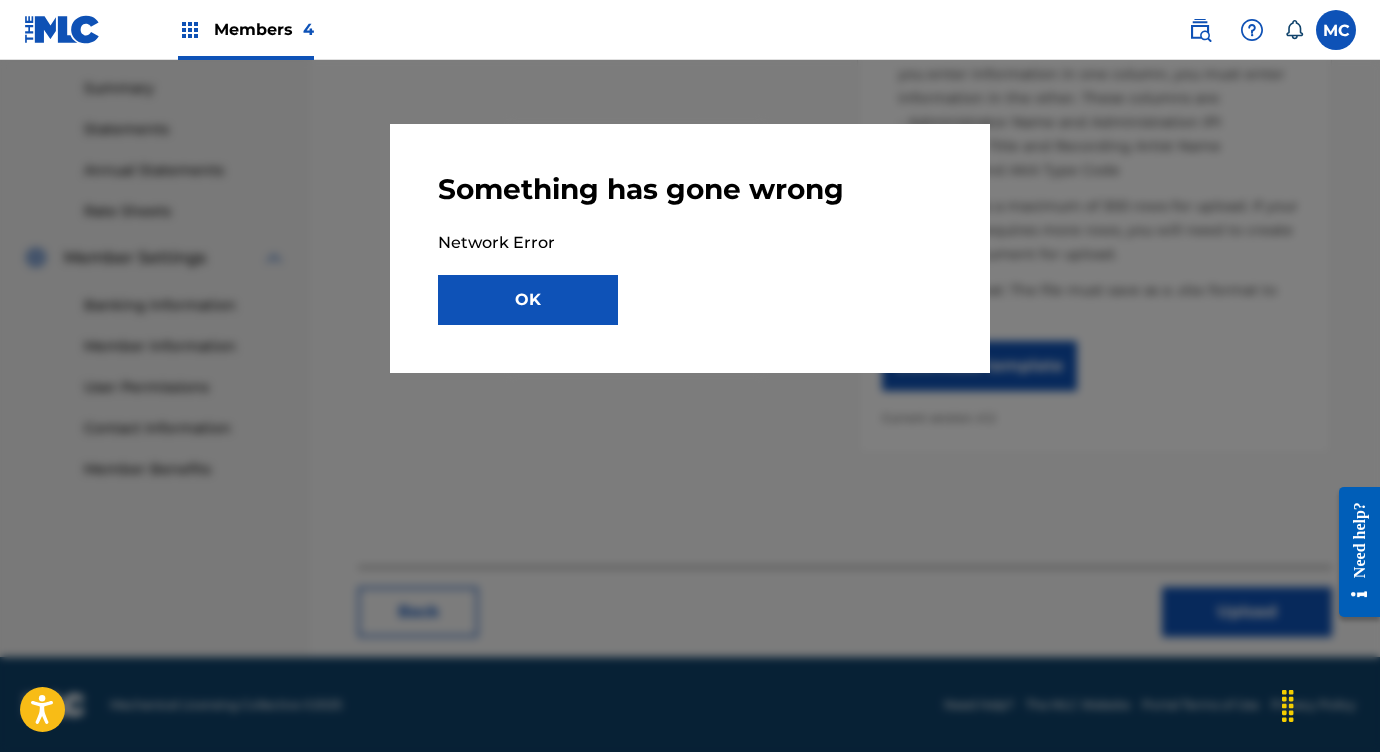 drag, startPoint x: 518, startPoint y: 301, endPoint x: 541, endPoint y: 334, distance: 40.22437 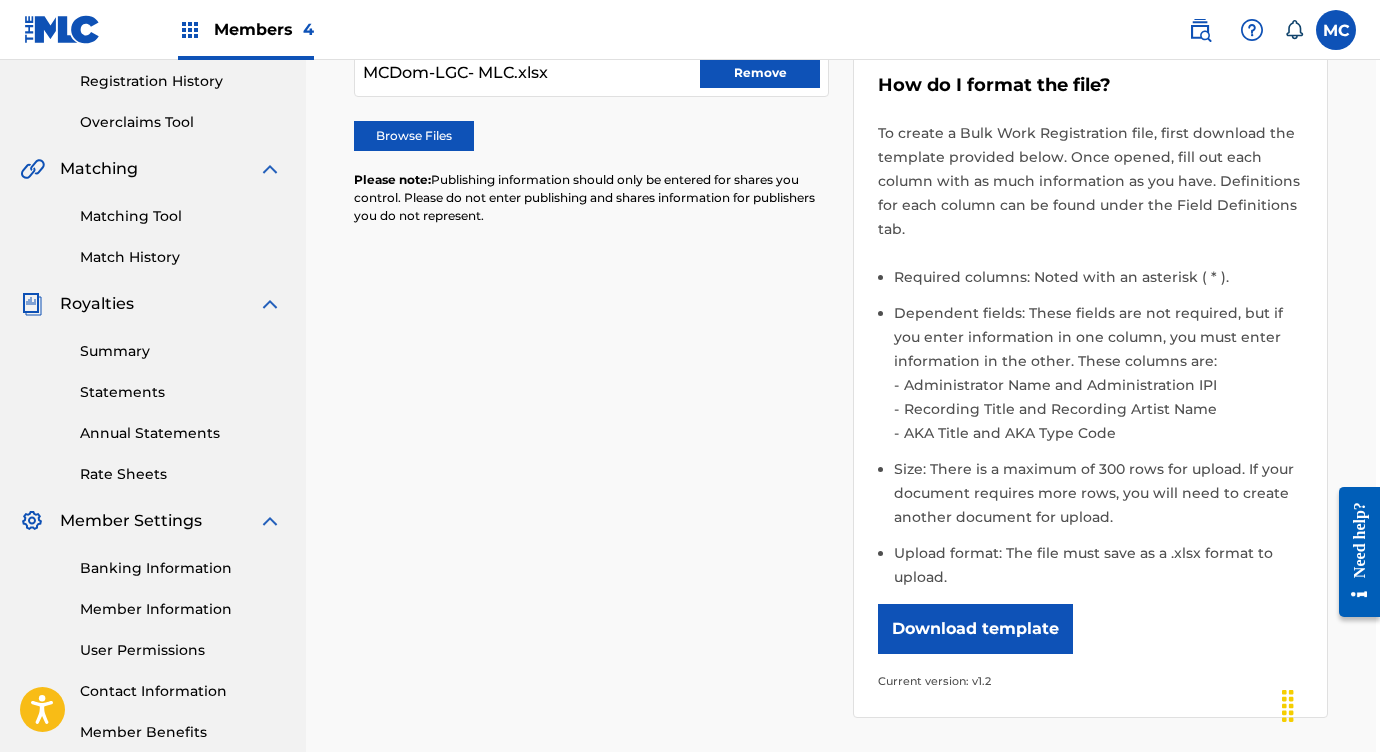 scroll, scrollTop: 376, scrollLeft: 4, axis: both 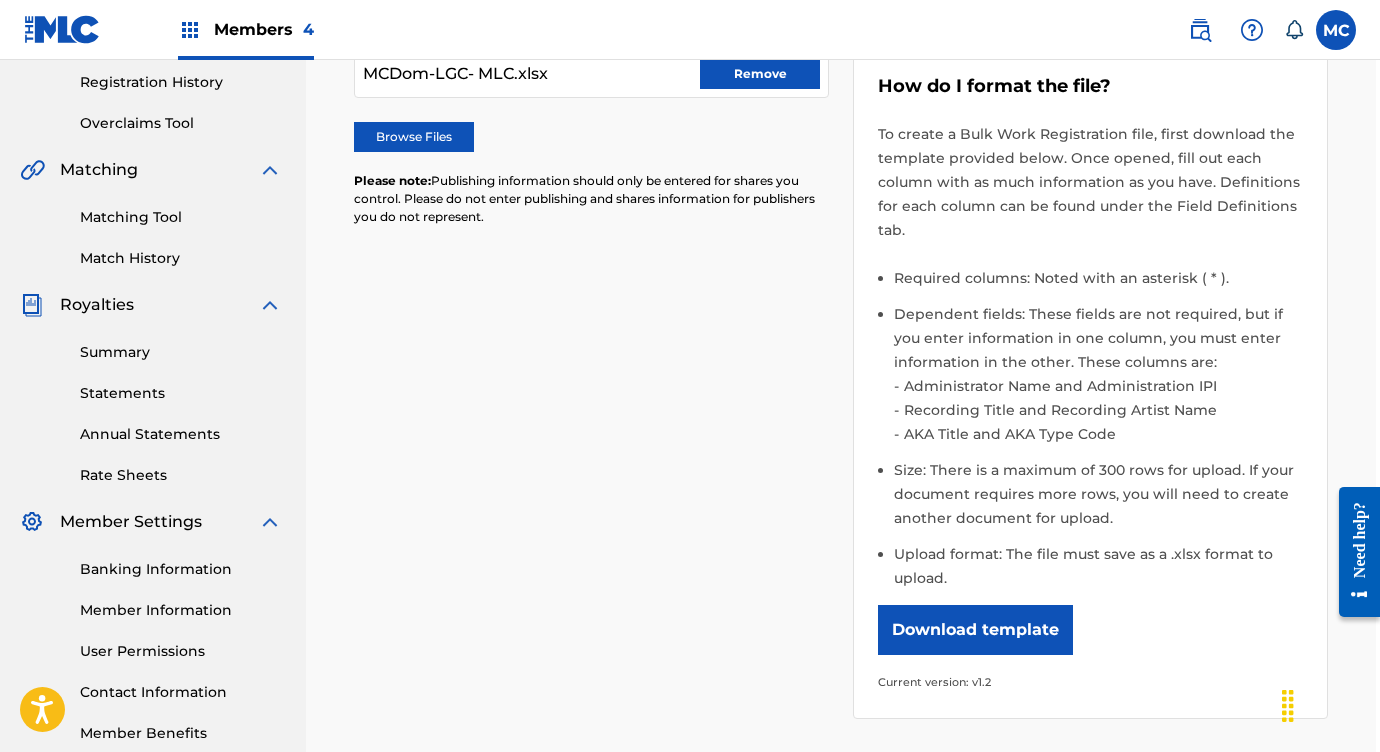 click on "Remove" at bounding box center (760, 74) 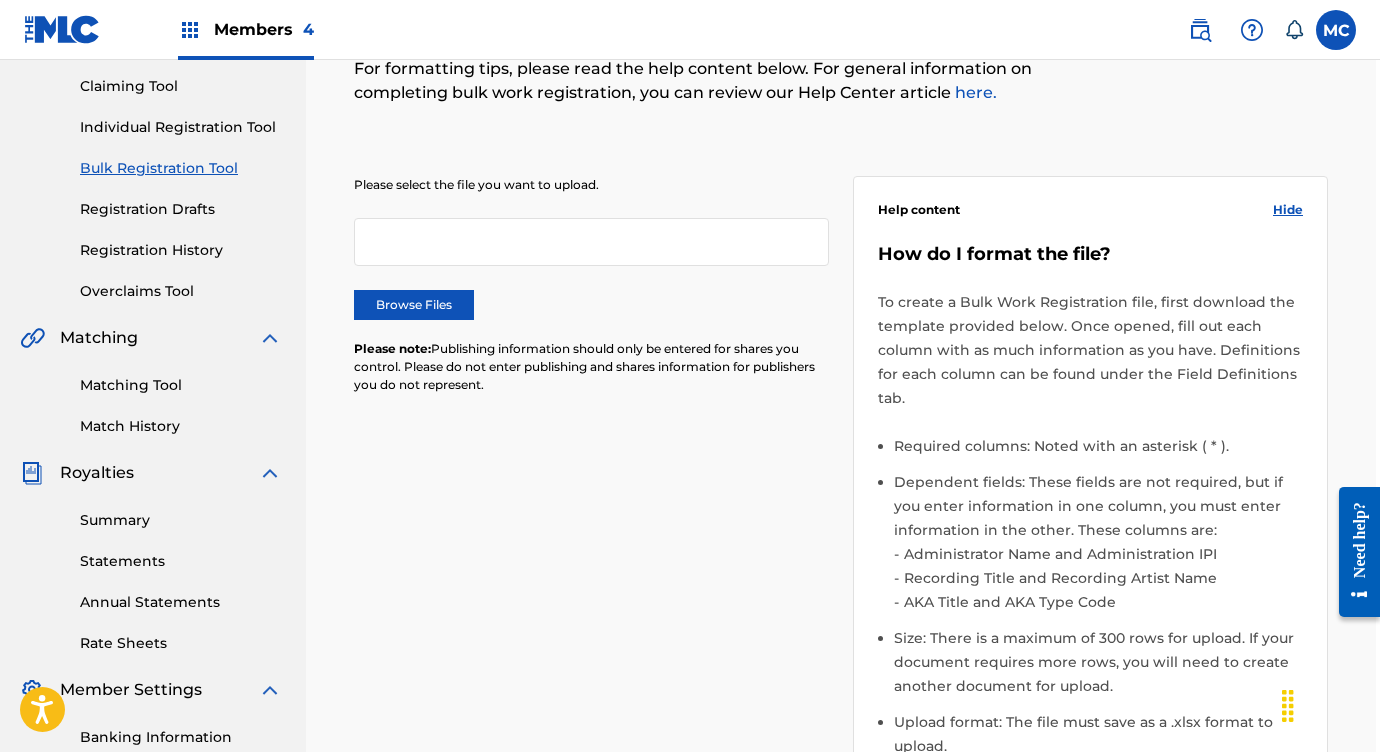 scroll, scrollTop: 183, scrollLeft: 4, axis: both 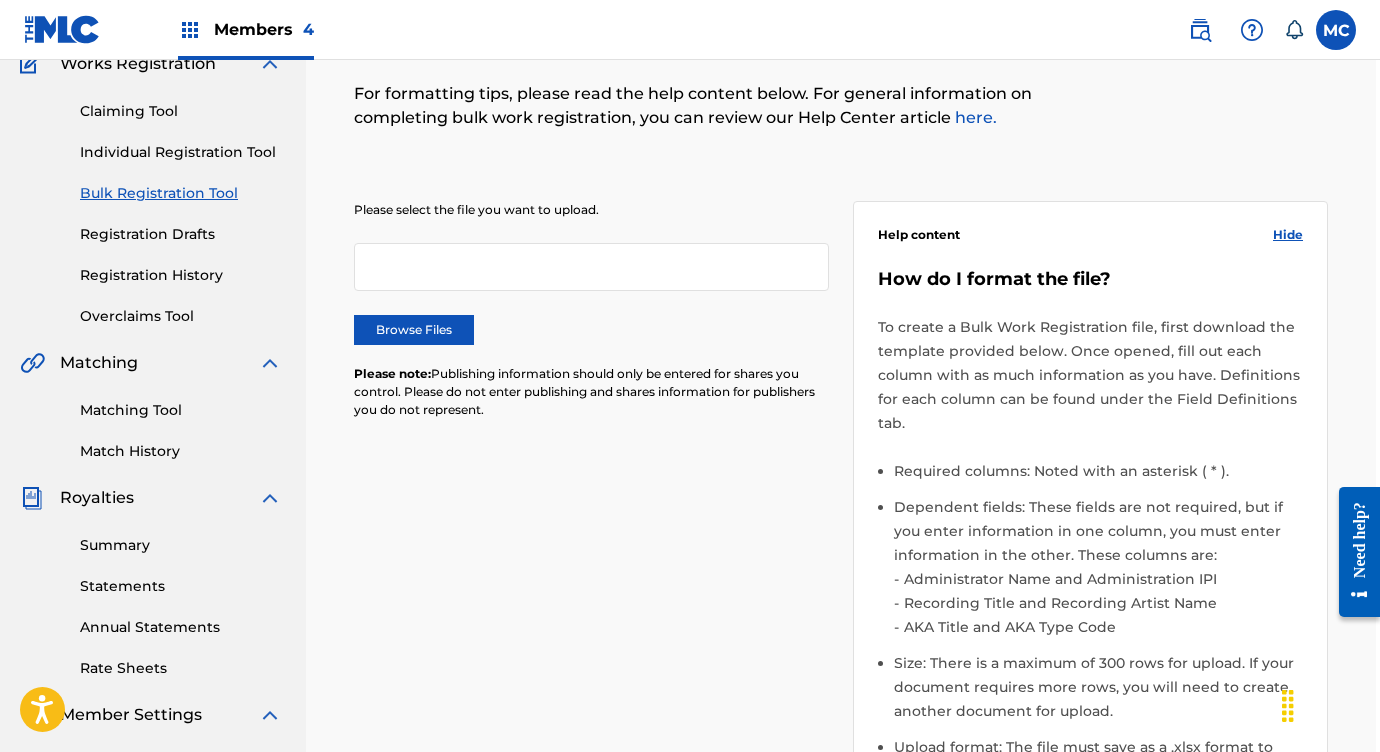 click on "Browse Files" at bounding box center [414, 330] 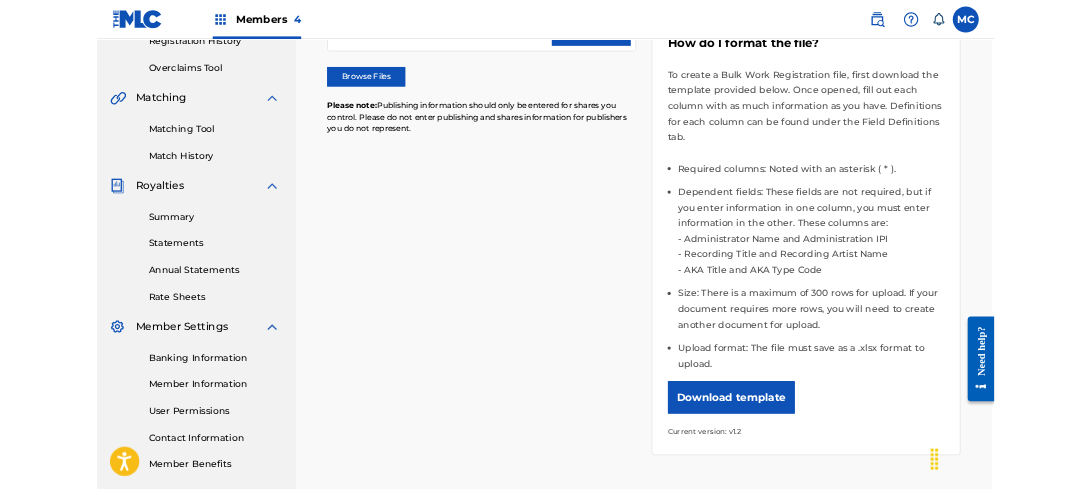 scroll, scrollTop: 577, scrollLeft: 4, axis: both 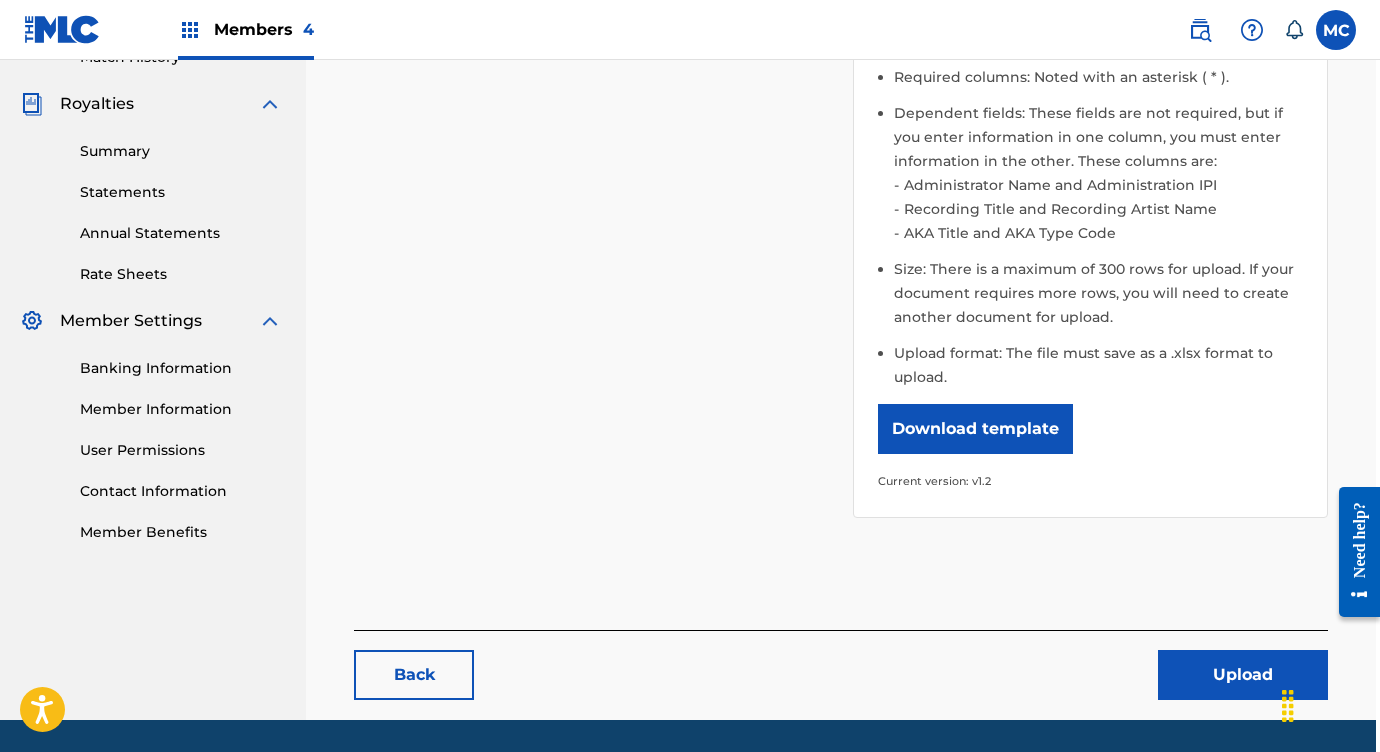 click on "Upload" at bounding box center (1243, 675) 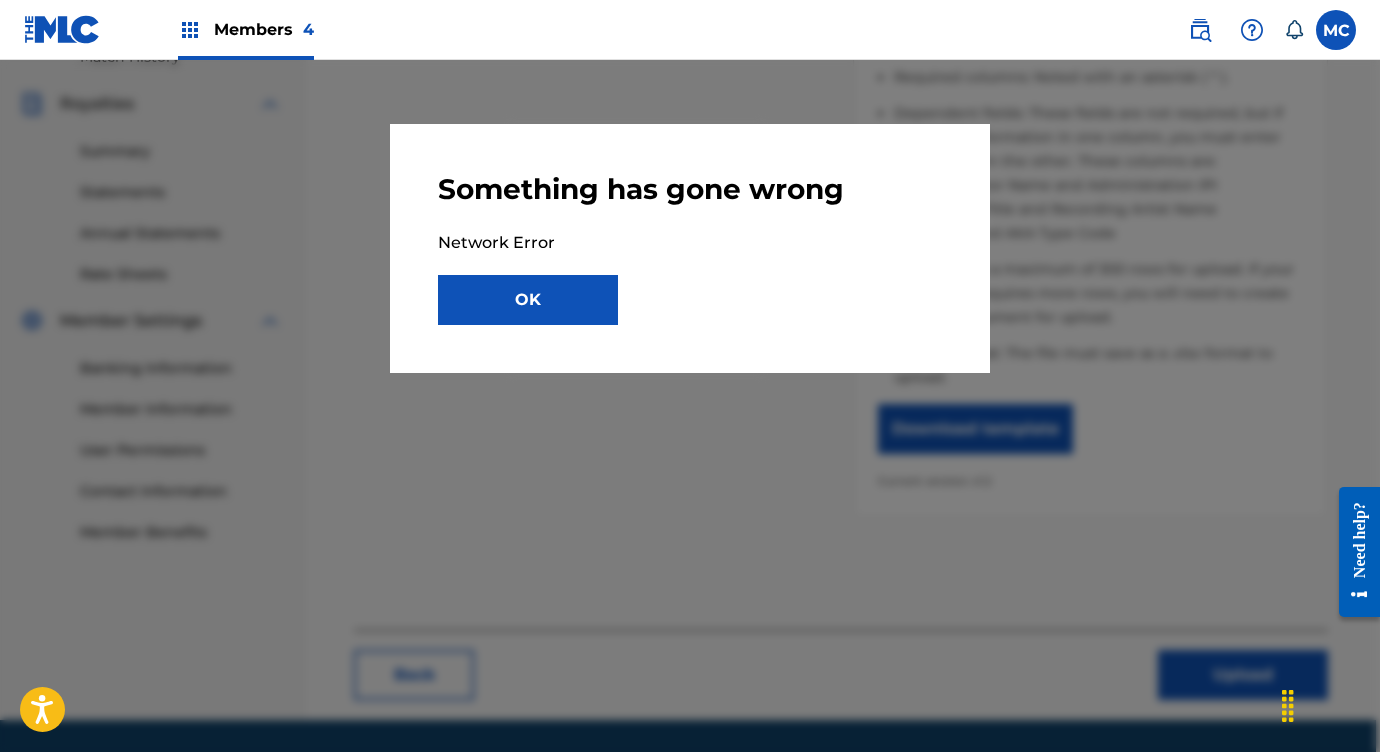 click on "OK" at bounding box center (528, 300) 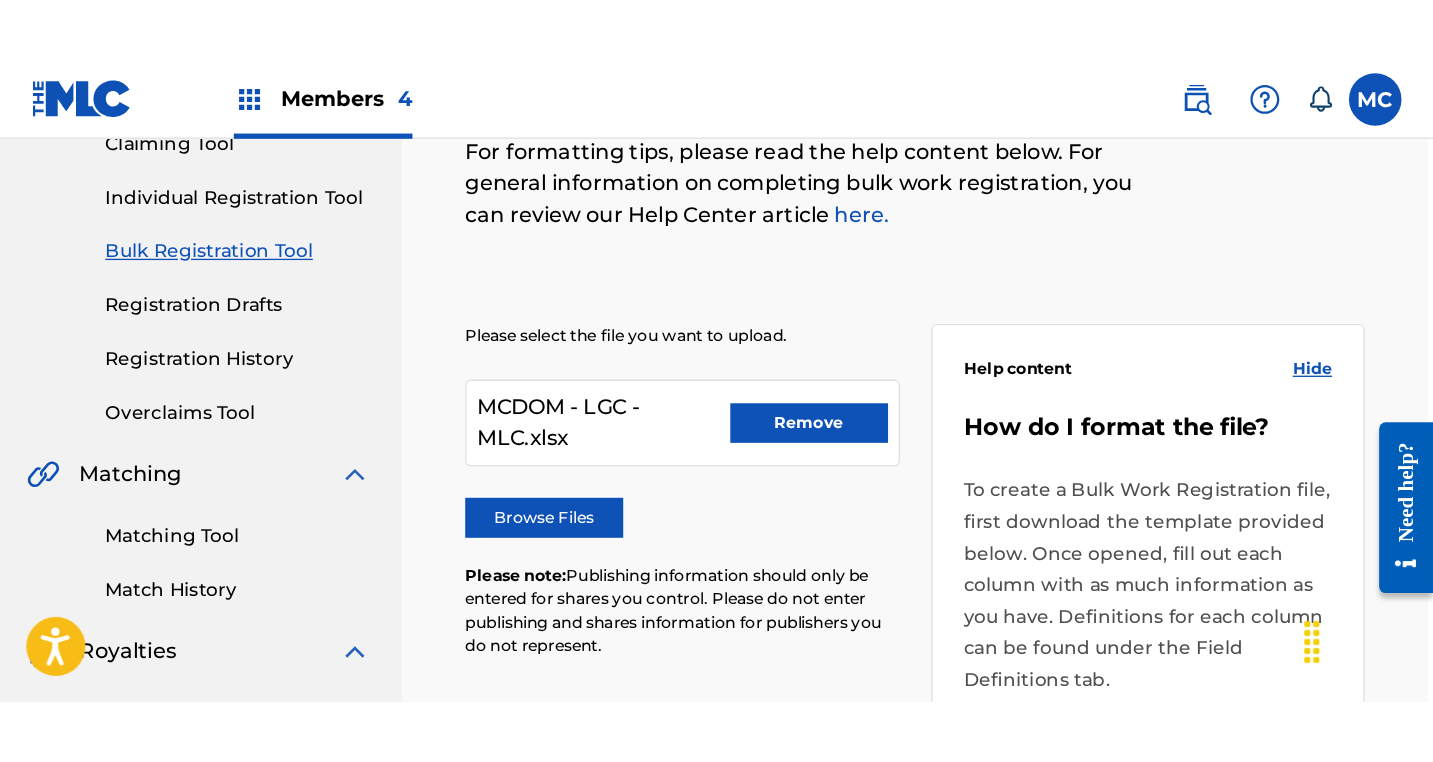 scroll, scrollTop: 193, scrollLeft: 4, axis: both 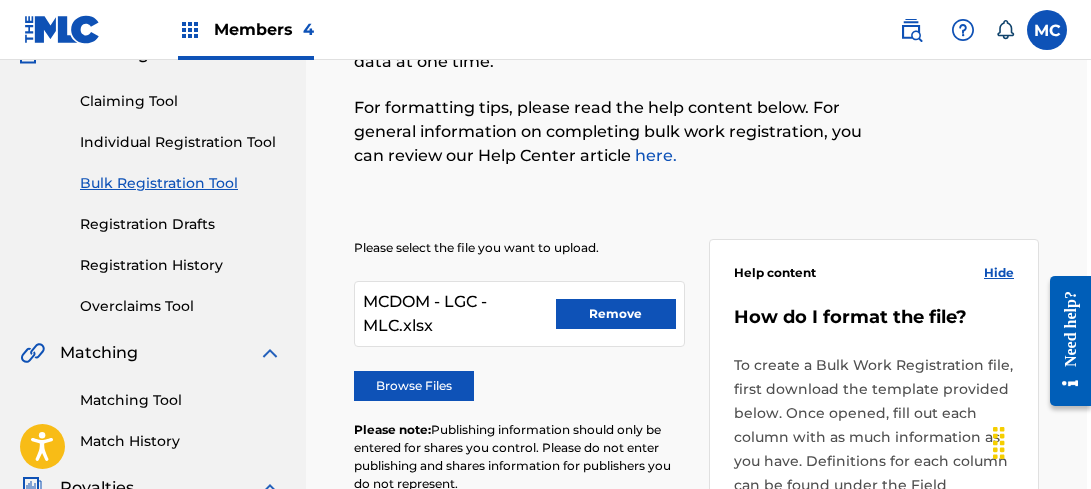 click on "Remove" at bounding box center (616, 314) 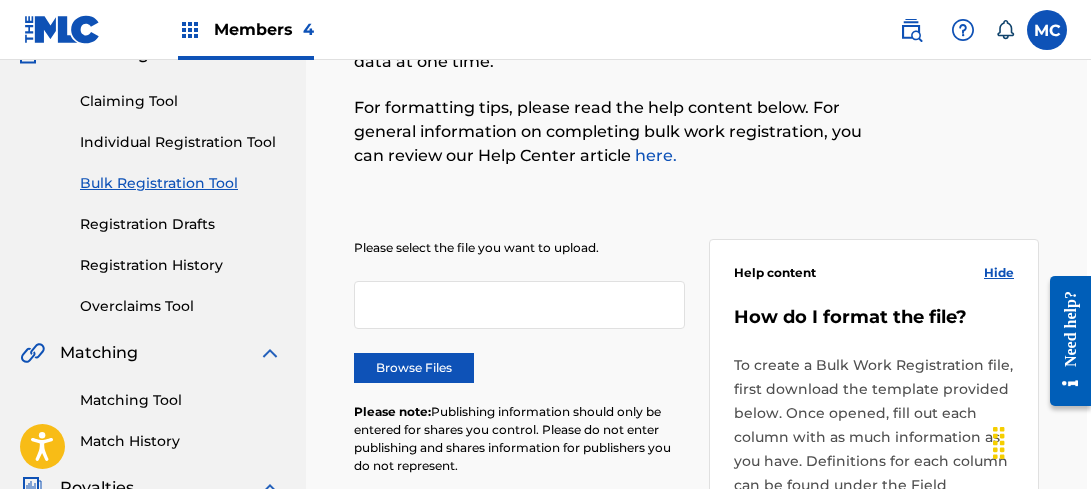 click on "Browse Files" at bounding box center [414, 368] 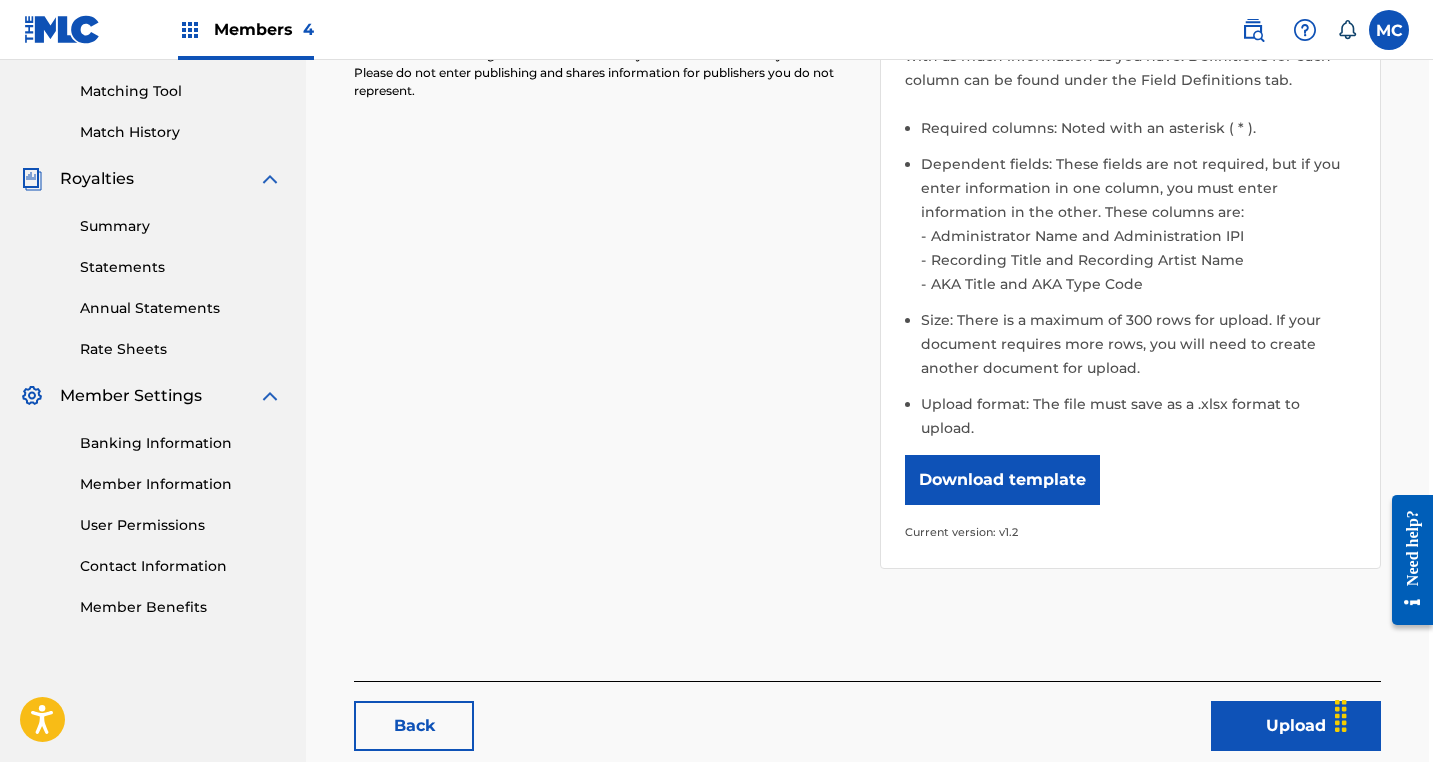 scroll, scrollTop: 576, scrollLeft: 4, axis: both 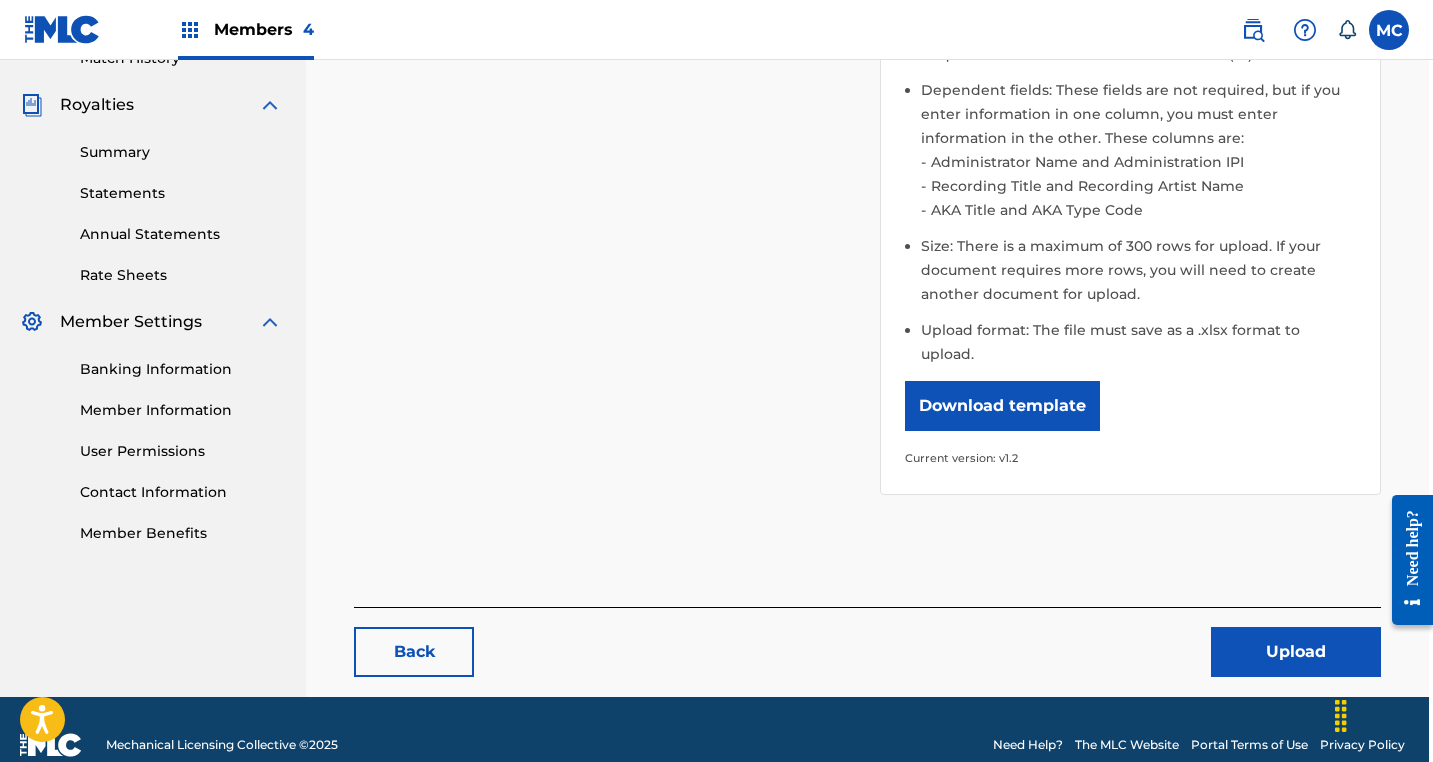 click on "Upload" at bounding box center (1296, 652) 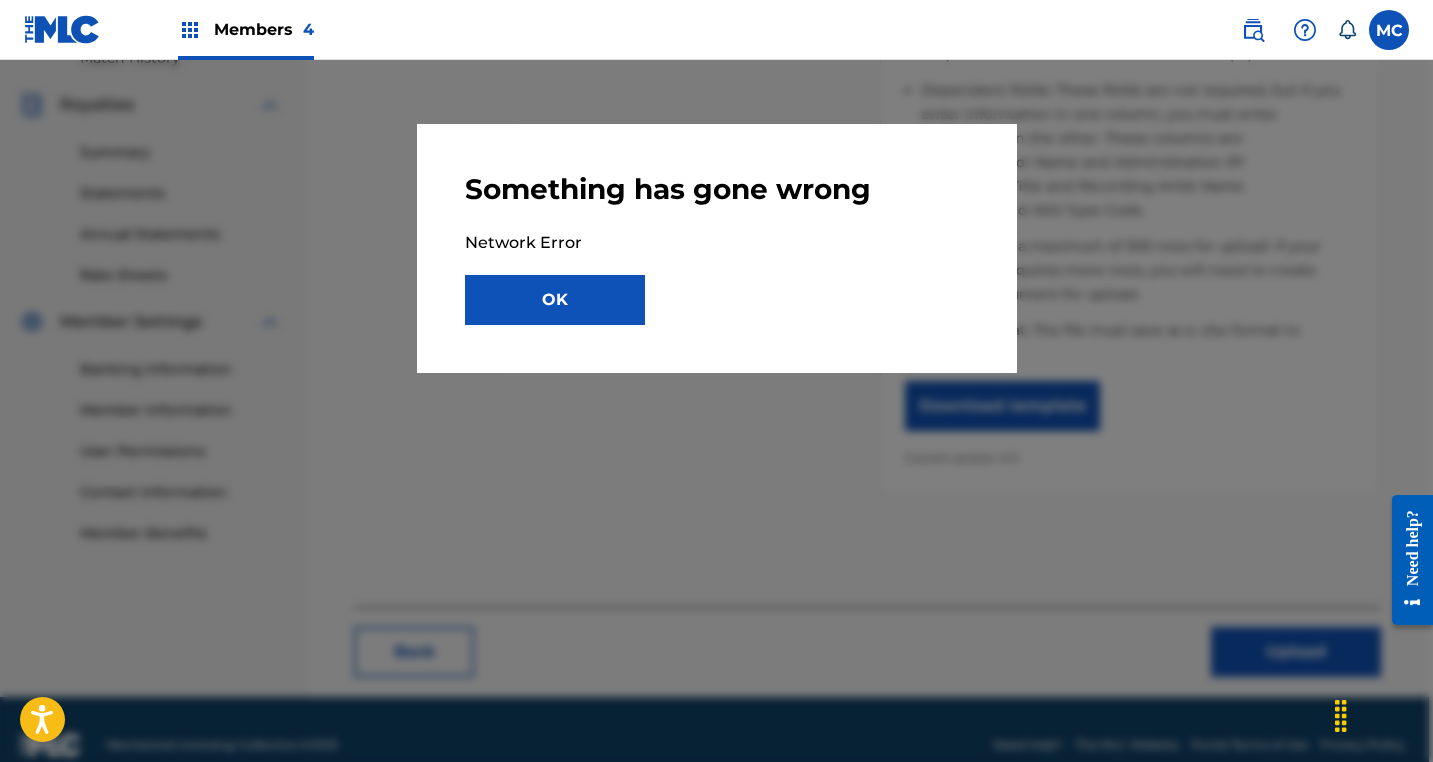 click on "OK" at bounding box center [555, 300] 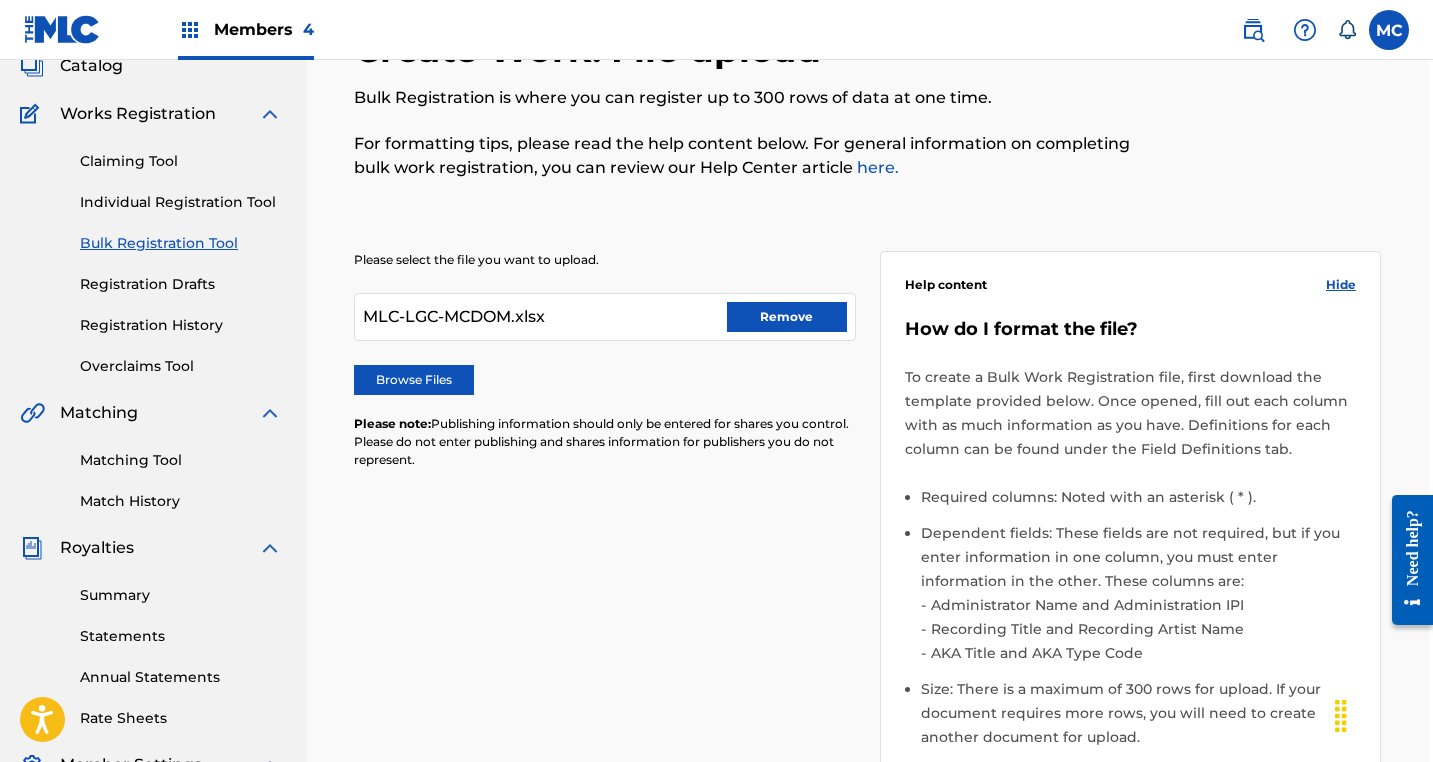 scroll, scrollTop: 134, scrollLeft: 4, axis: both 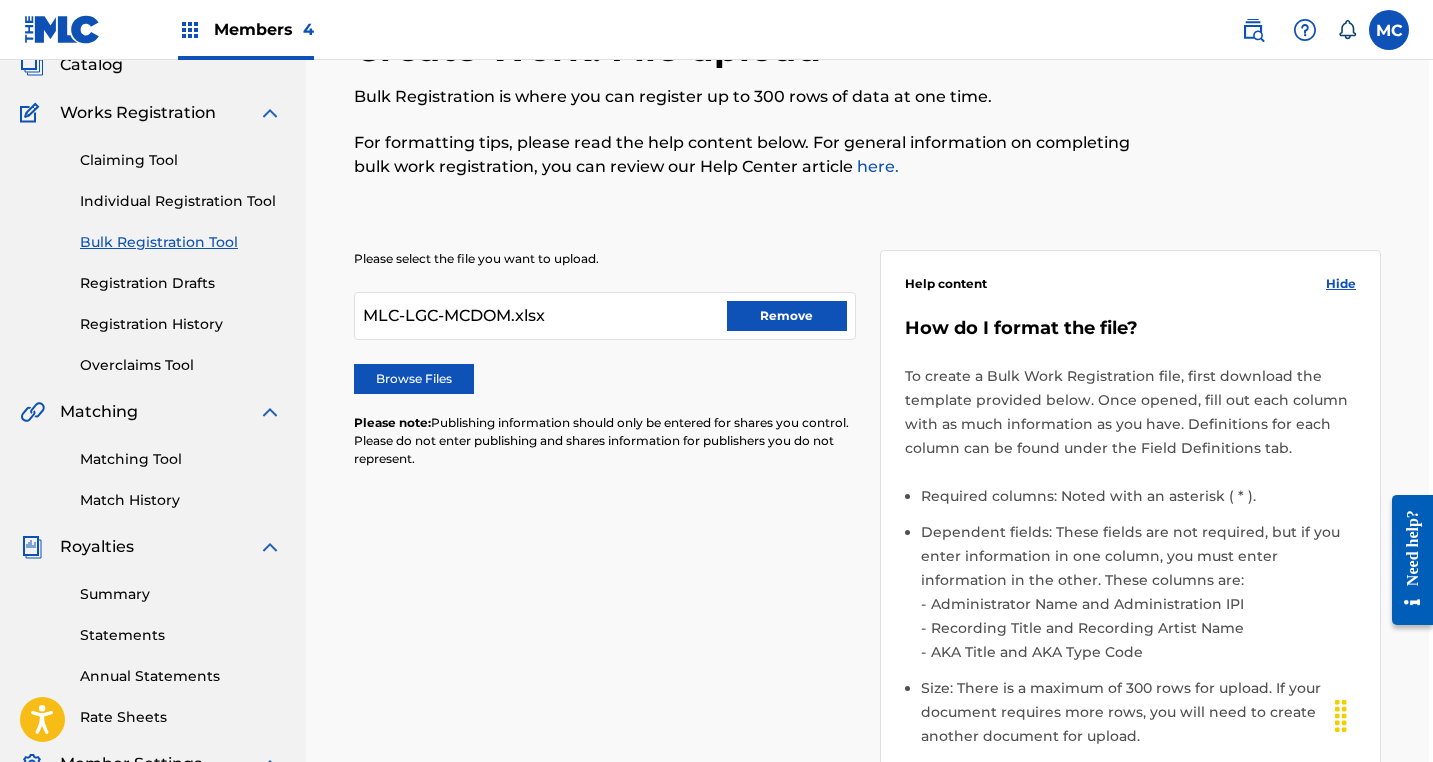 click on "Please select the file you want to upload. MLC-LGC-MCDOM.xlsx Remove Browse Files Please note:  Publishing information should only be entered for shares you control. Please do not enter publishing and shares information for publishers you do not represent. Help content Hide   How do I format the file? To create a Bulk Work Registration file, first download the template provided below. Once opened, fill out each column with as much information as you have. Definitions for each column can be found under the Field Definitions tab. Required columns: Noted with an asterisk ( * ). Dependent fields: These fields are not required, but if you enter information in one column, you must enter information in the other. These columns are: Administrator Name and Administration IPI Recording Title and Recording Artist Name AKA Title and AKA Type Code Size: There is a maximum of 300 rows for upload. If your document requires more rows, you will need to create another document for upload. Download template" at bounding box center [867, 581] 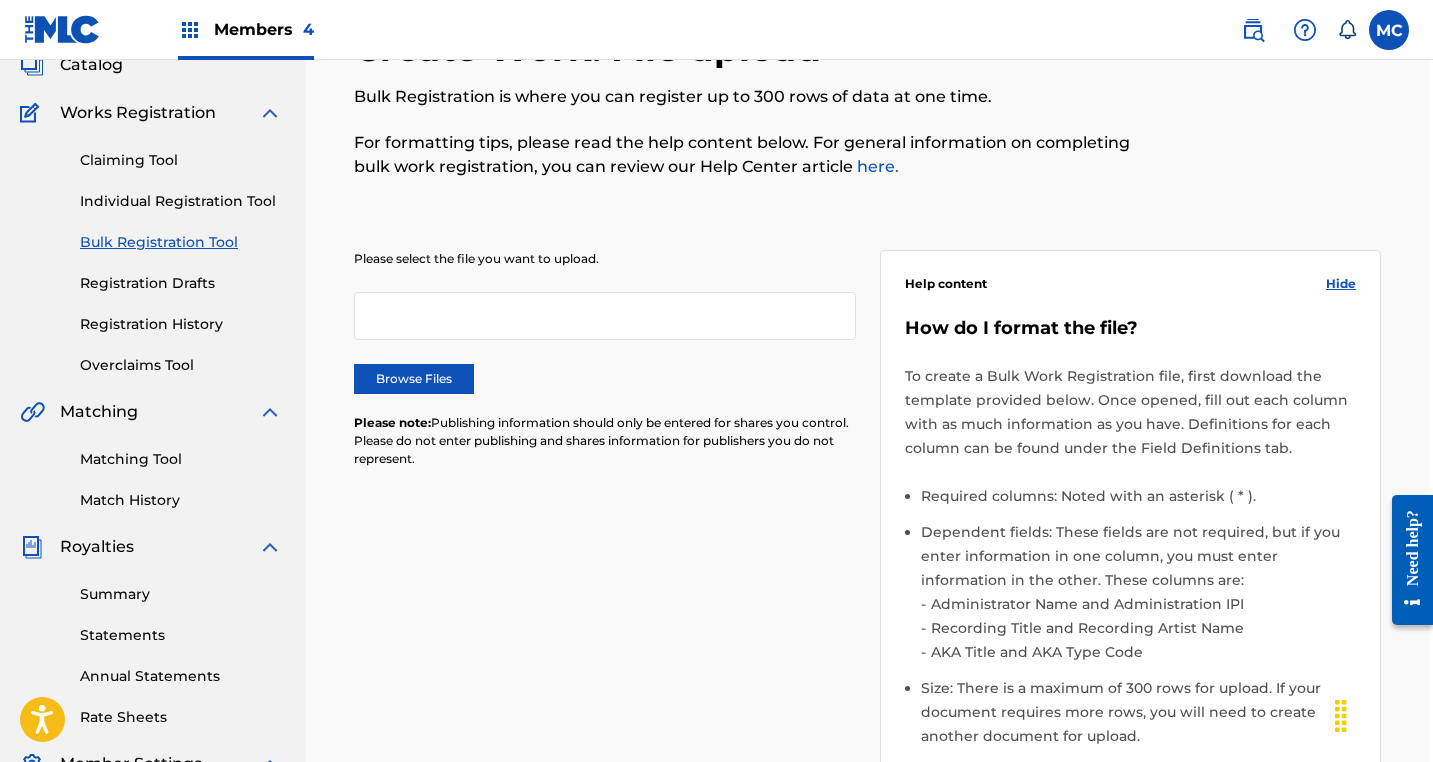click on "Browse Files" at bounding box center [414, 379] 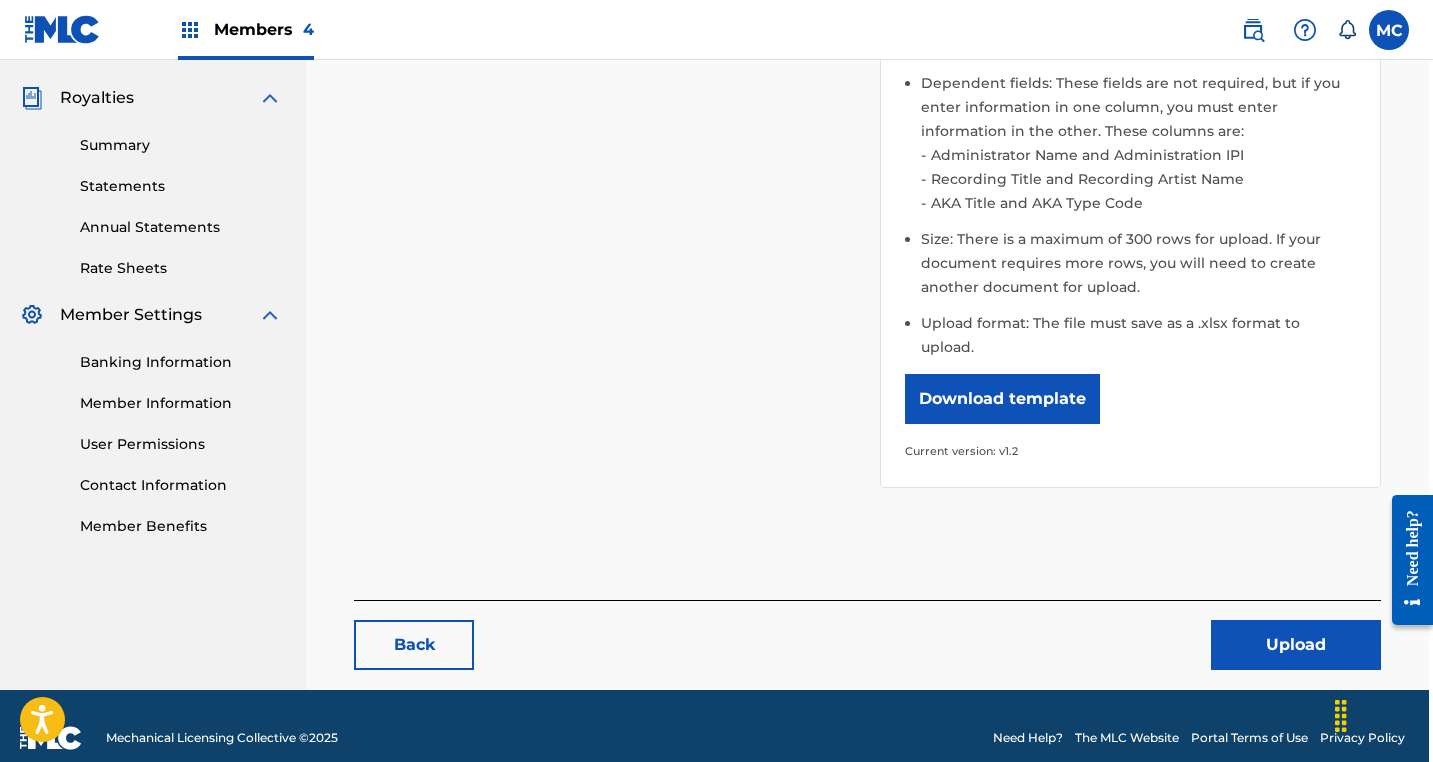 scroll, scrollTop: 582, scrollLeft: 4, axis: both 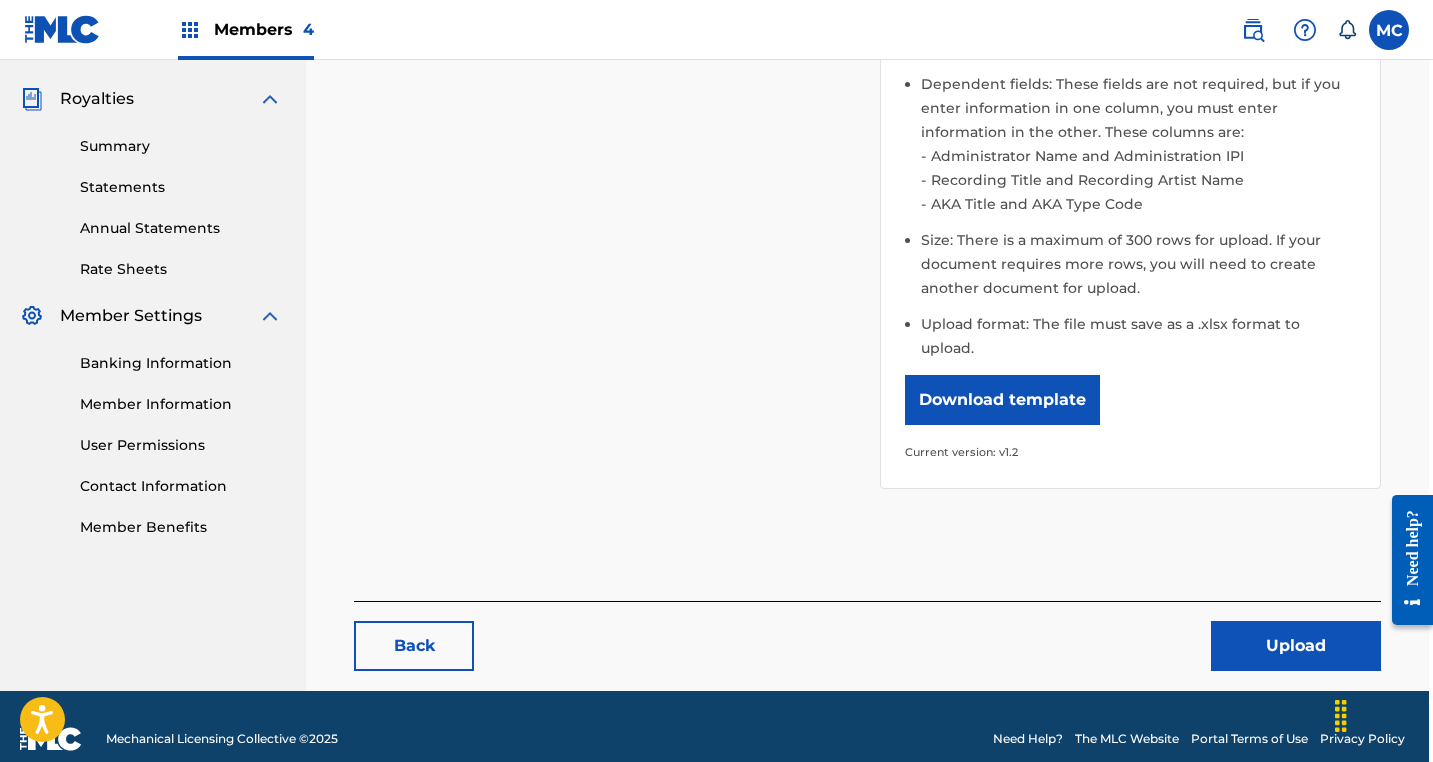 click on "Upload" at bounding box center (1296, 646) 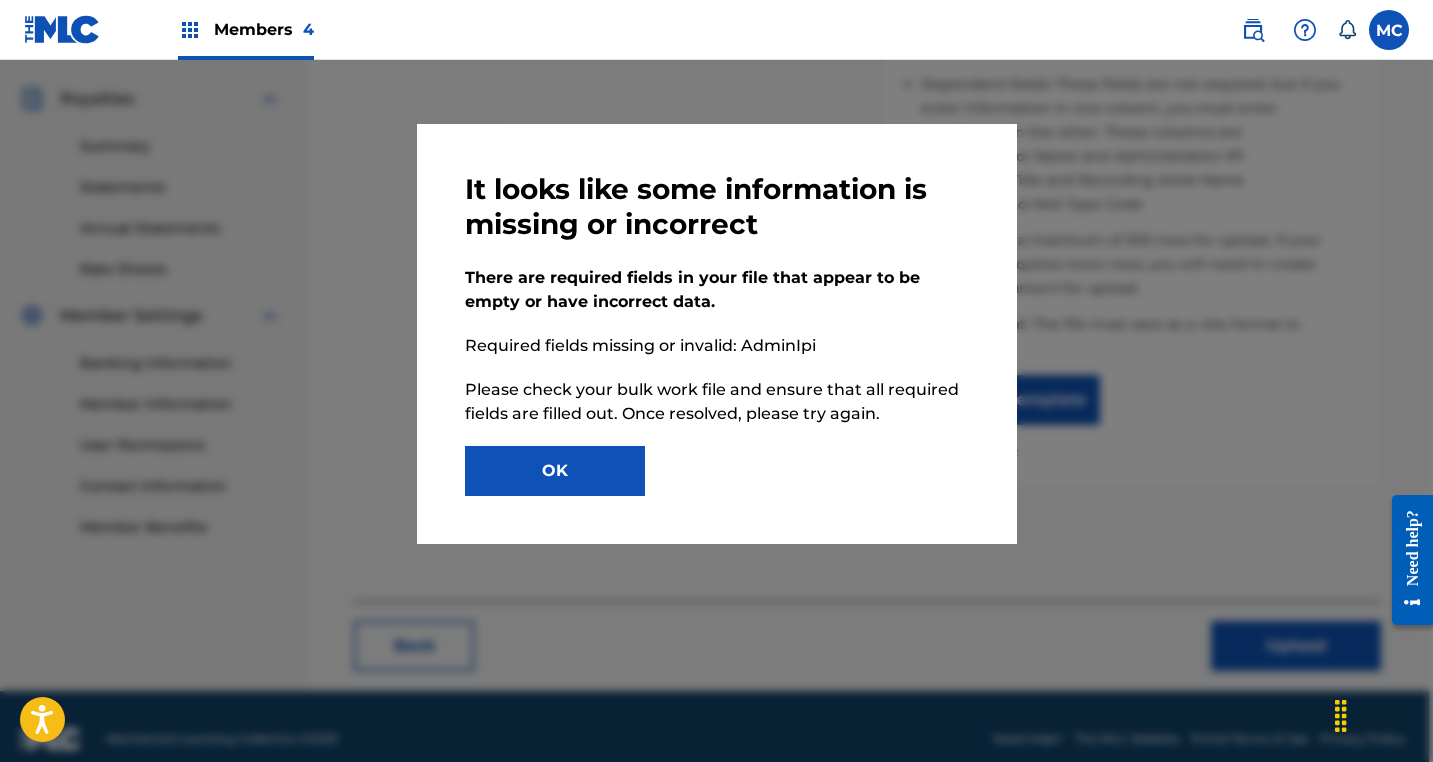 click on "Required fields missing or invalid: AdminIpi" at bounding box center (717, 346) 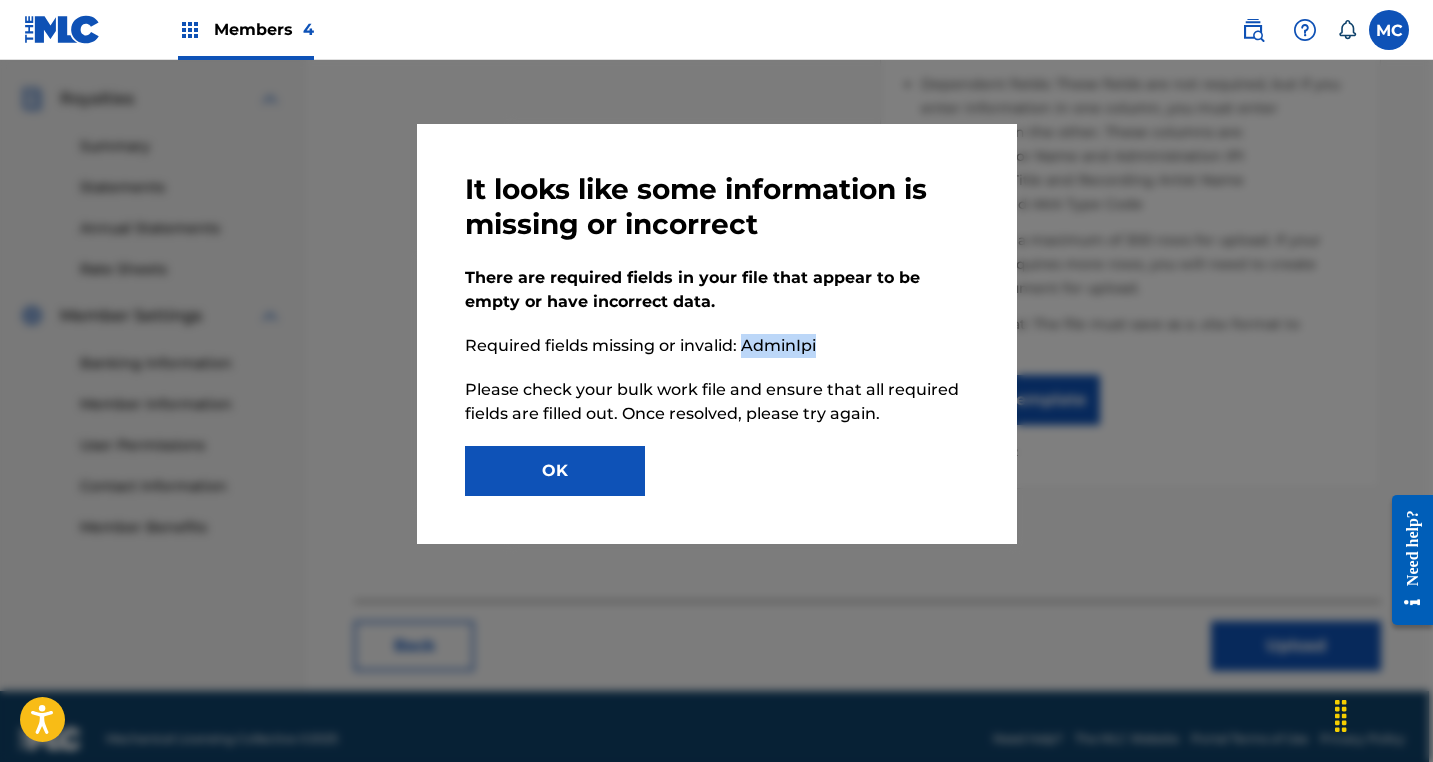 click on "Required fields missing or invalid: AdminIpi" at bounding box center [717, 346] 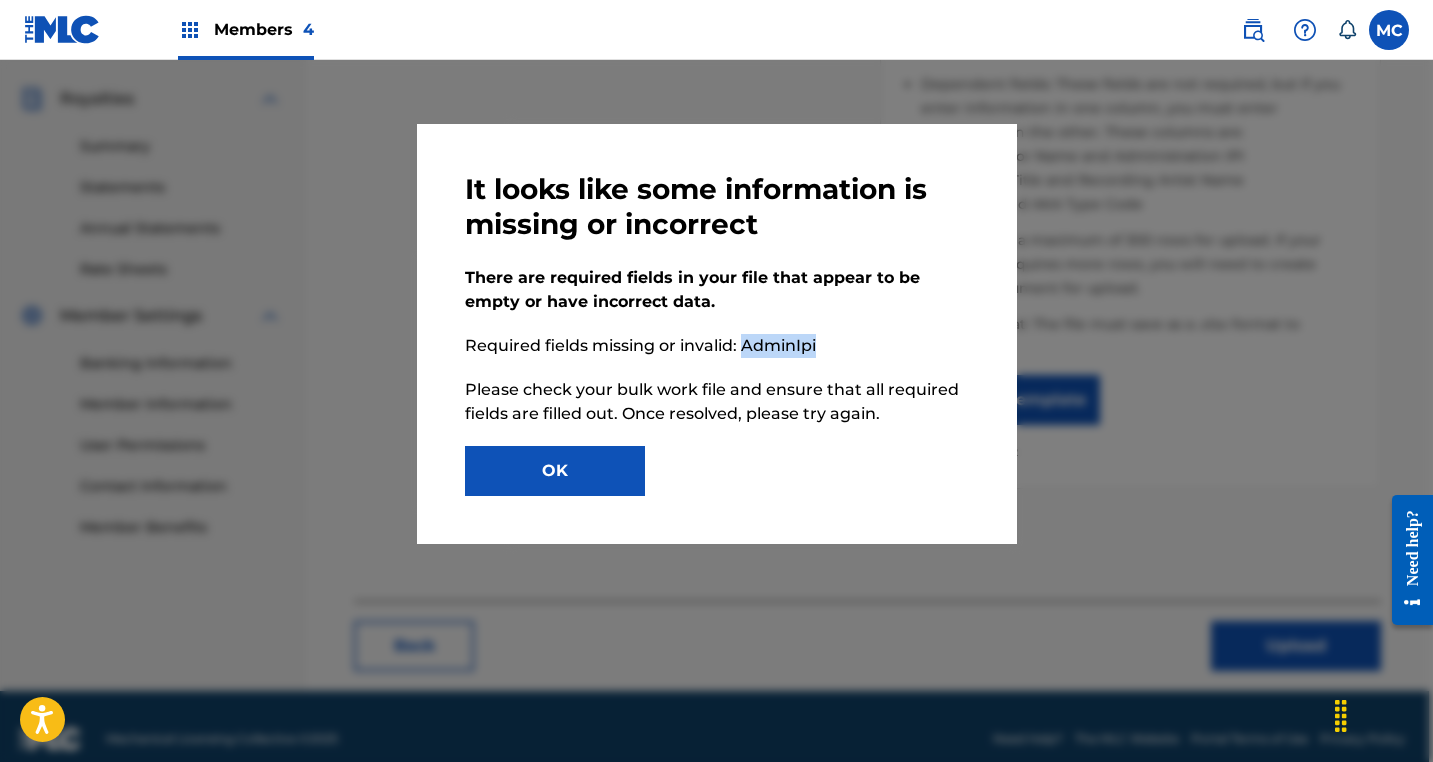 click on "OK" at bounding box center (555, 471) 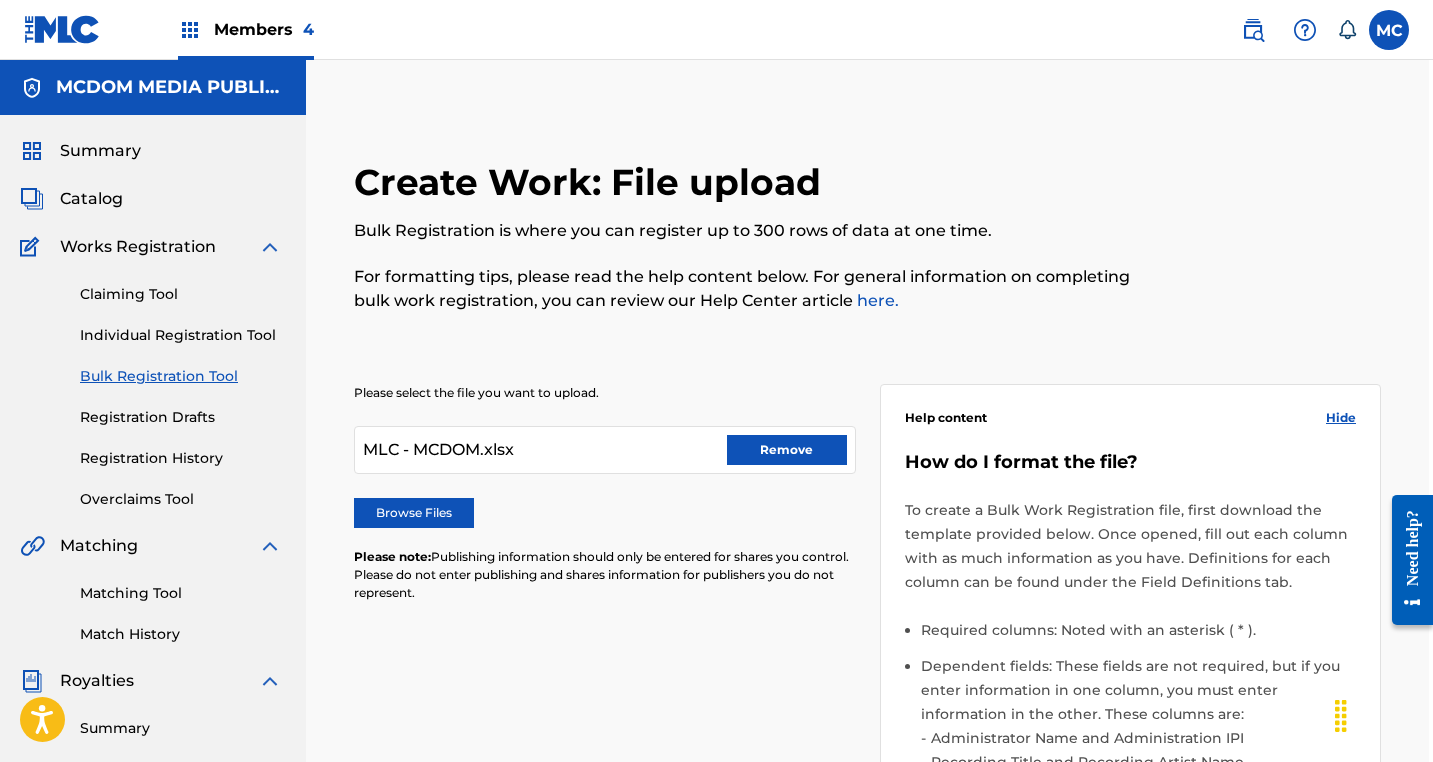 scroll, scrollTop: -1, scrollLeft: 4, axis: both 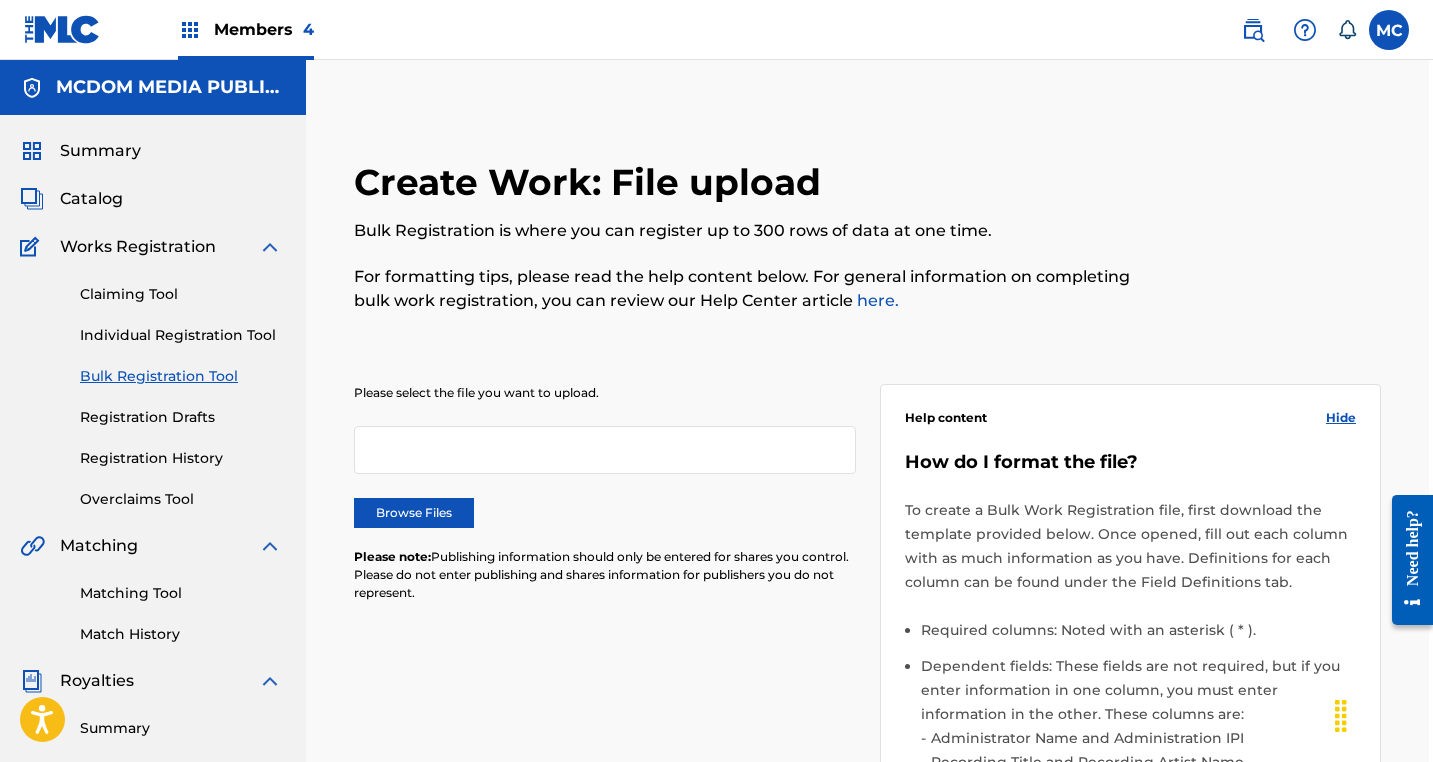 click on "Browse Files" at bounding box center [414, 513] 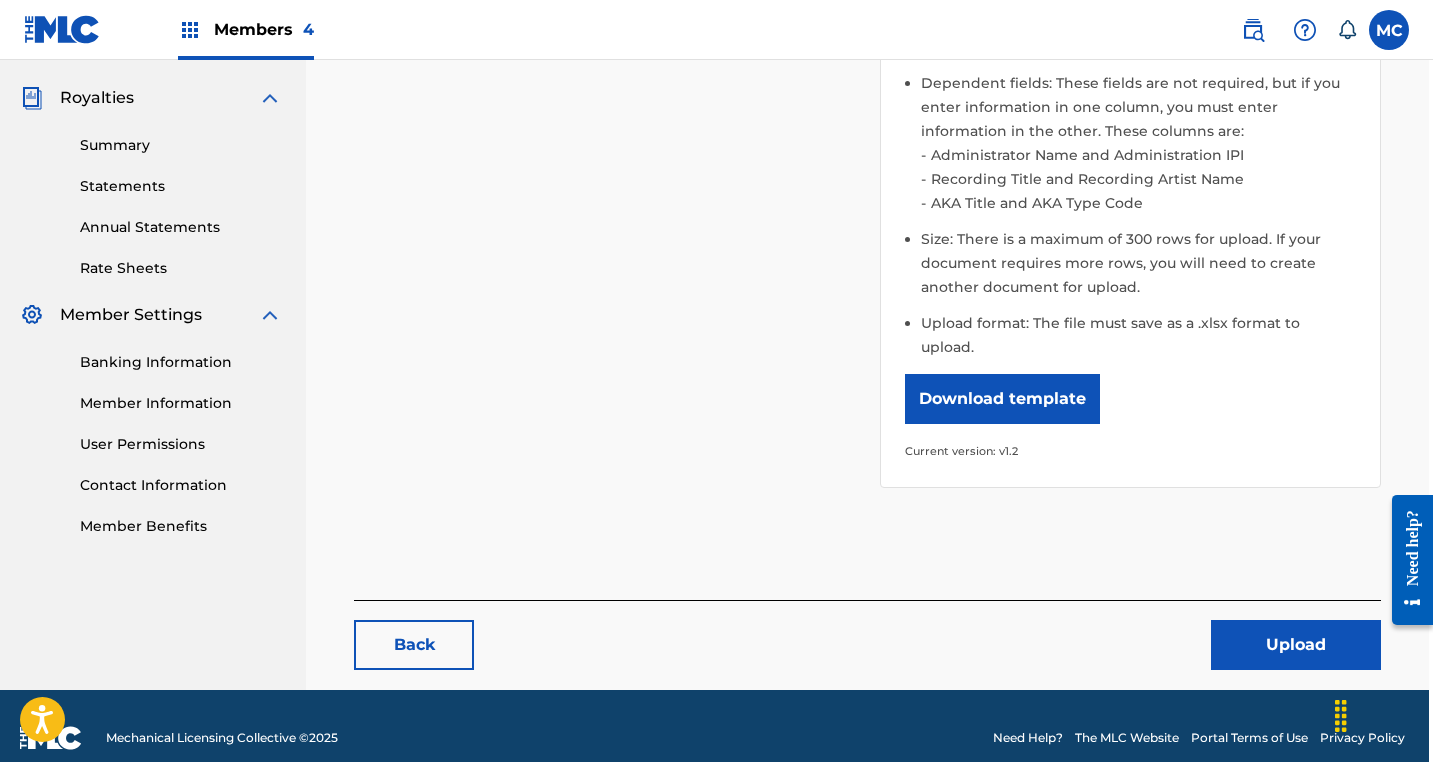 scroll, scrollTop: 582, scrollLeft: 4, axis: both 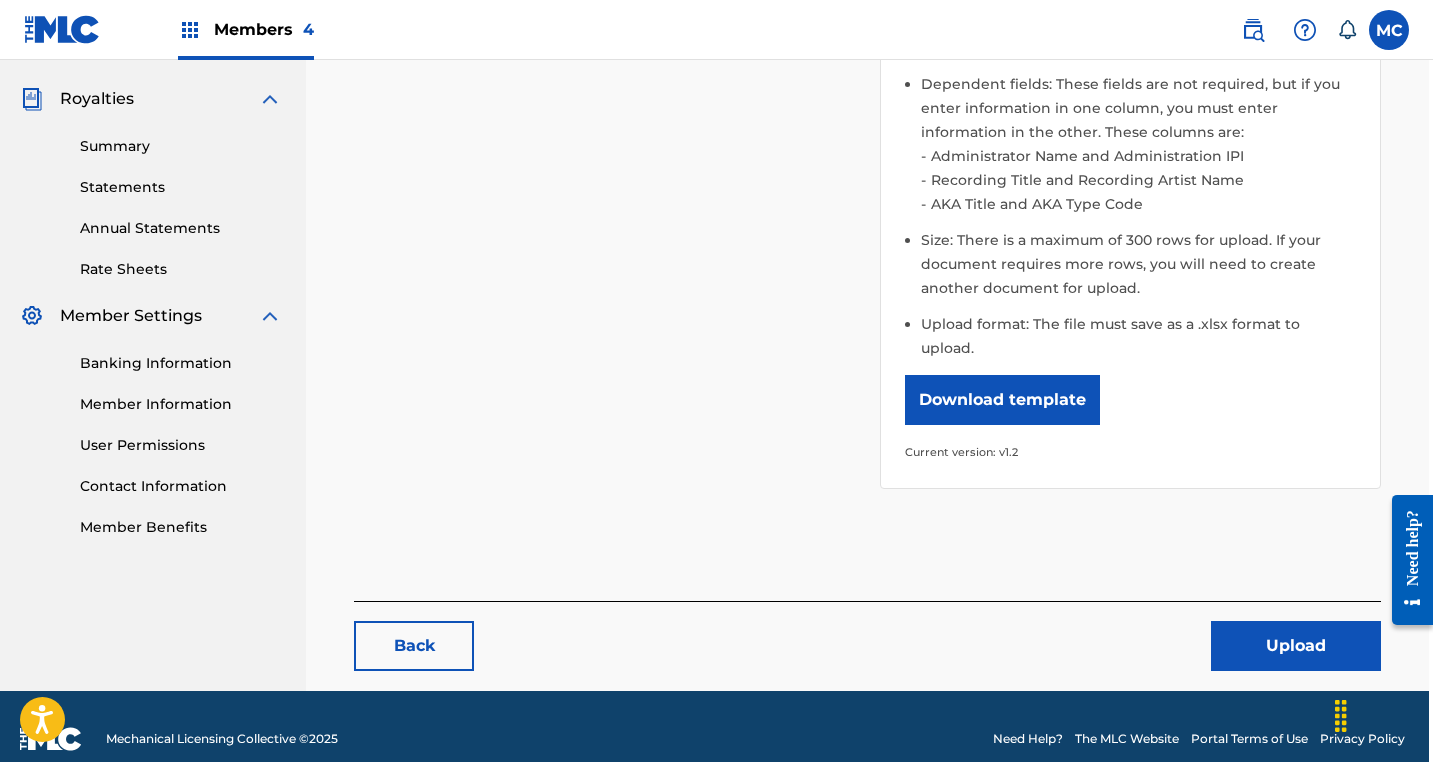 click on "Upload" at bounding box center (1296, 646) 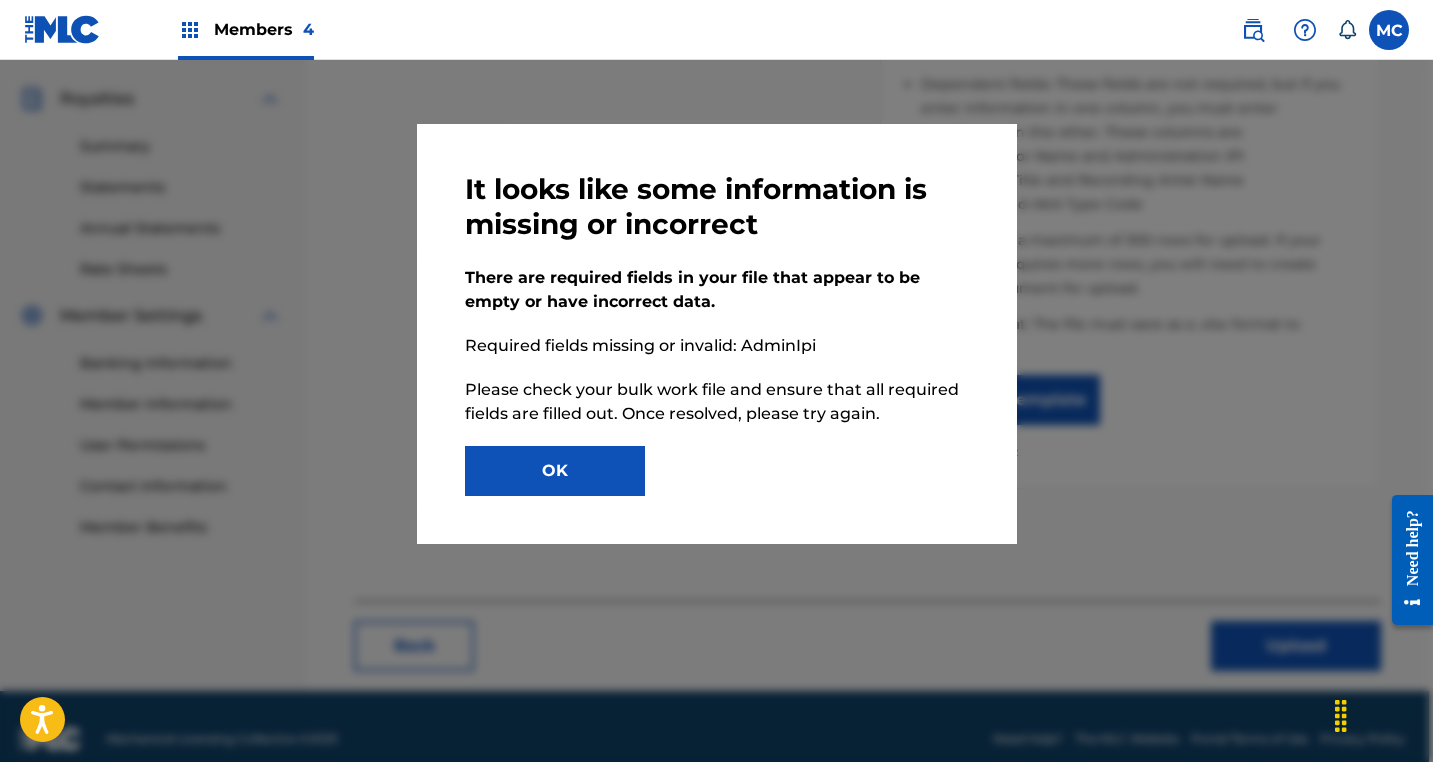 click on "OK" at bounding box center [555, 471] 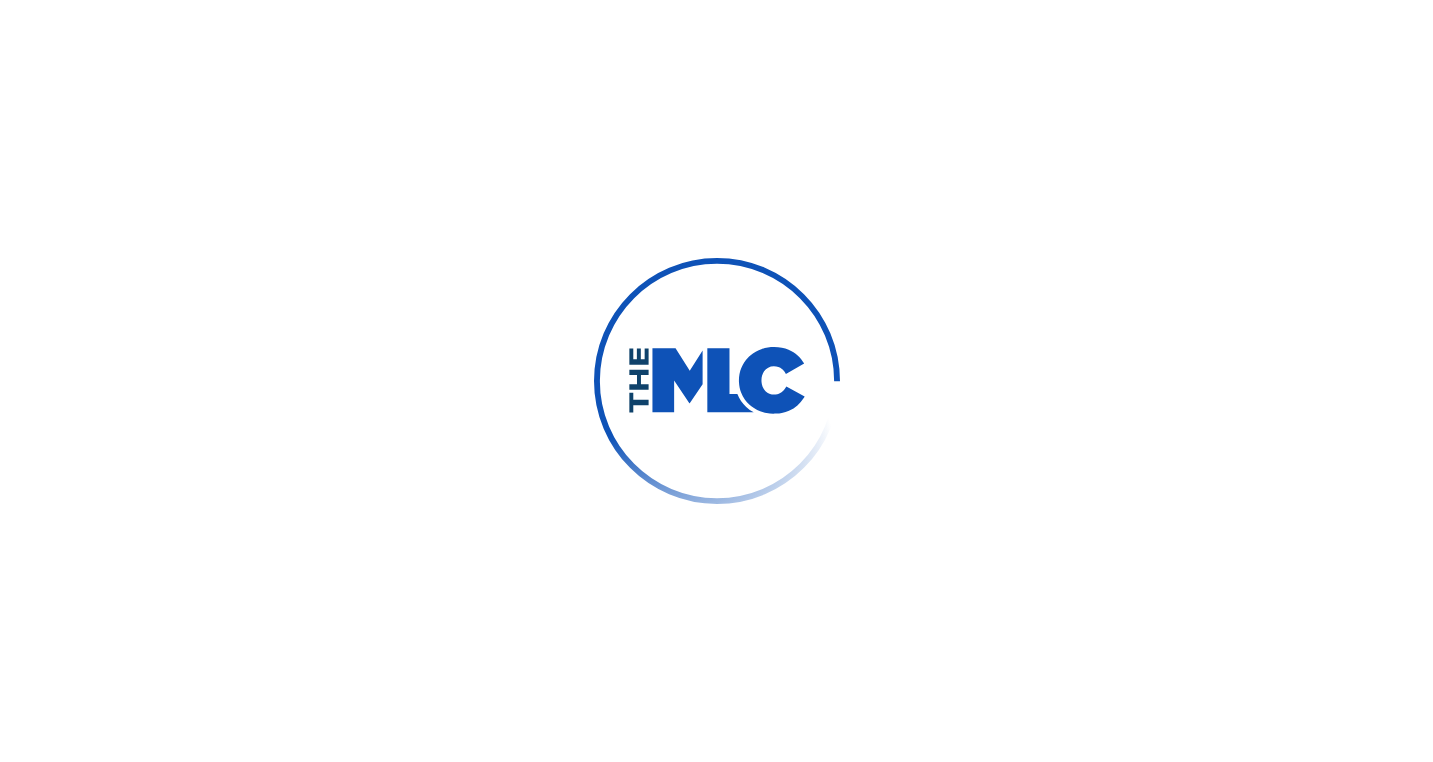 scroll, scrollTop: 0, scrollLeft: 0, axis: both 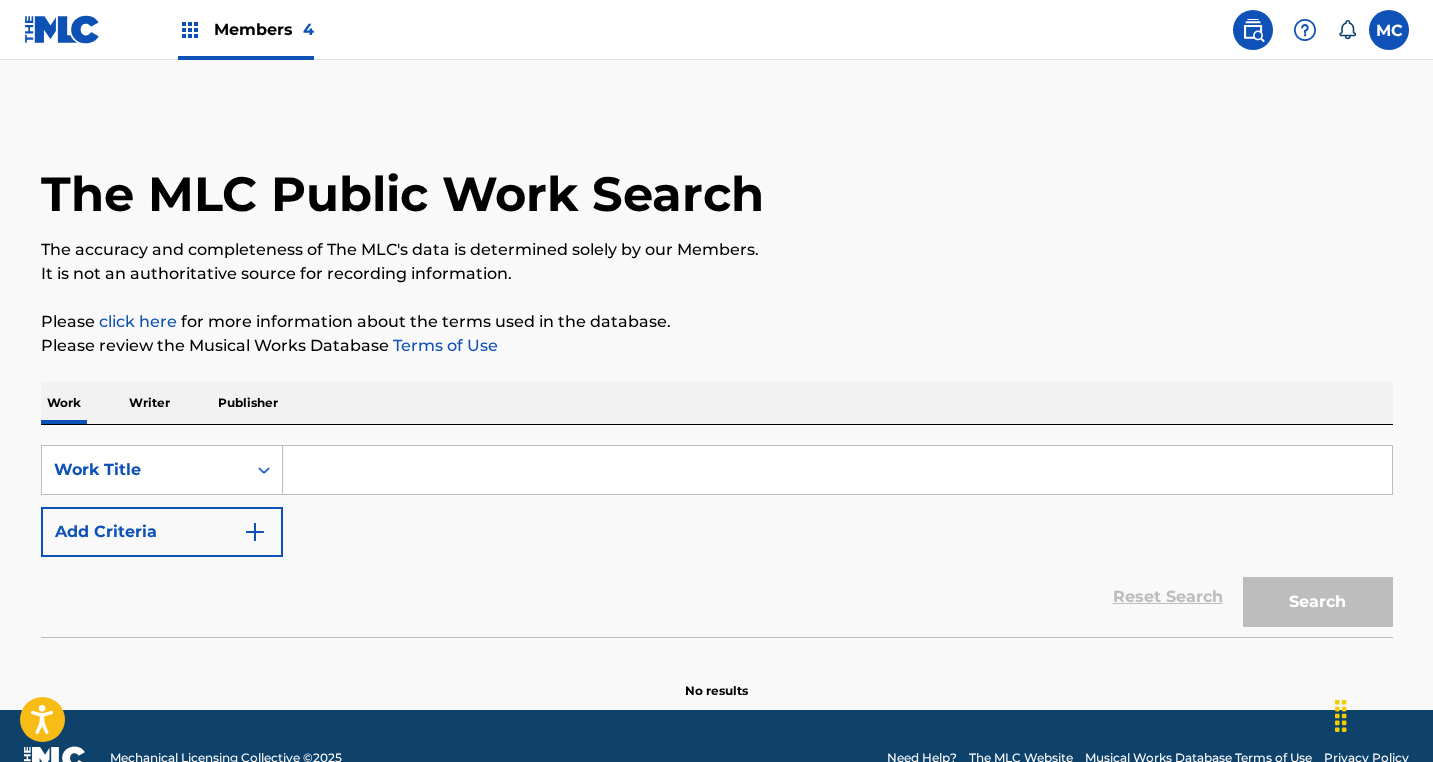 click on "Publisher" at bounding box center [248, 403] 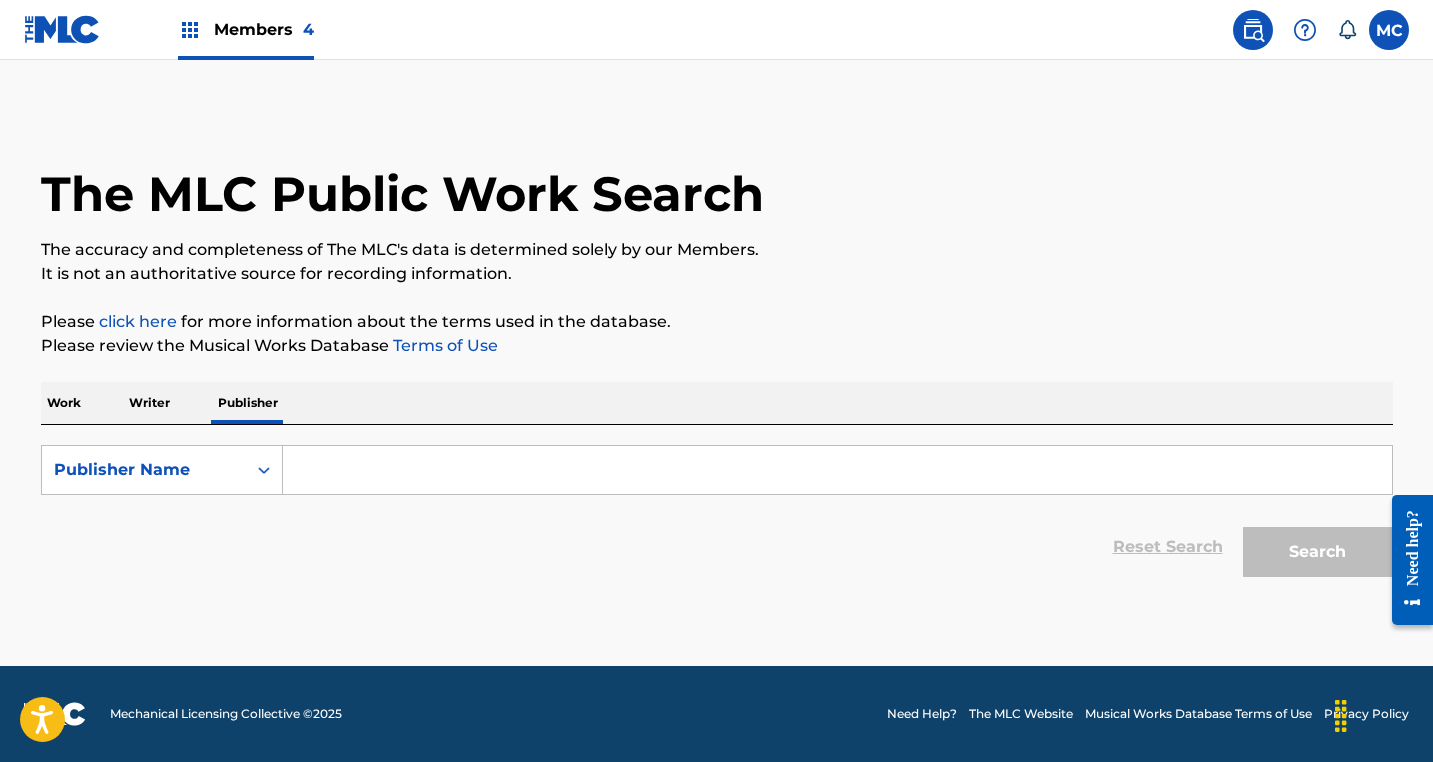 click at bounding box center (837, 470) 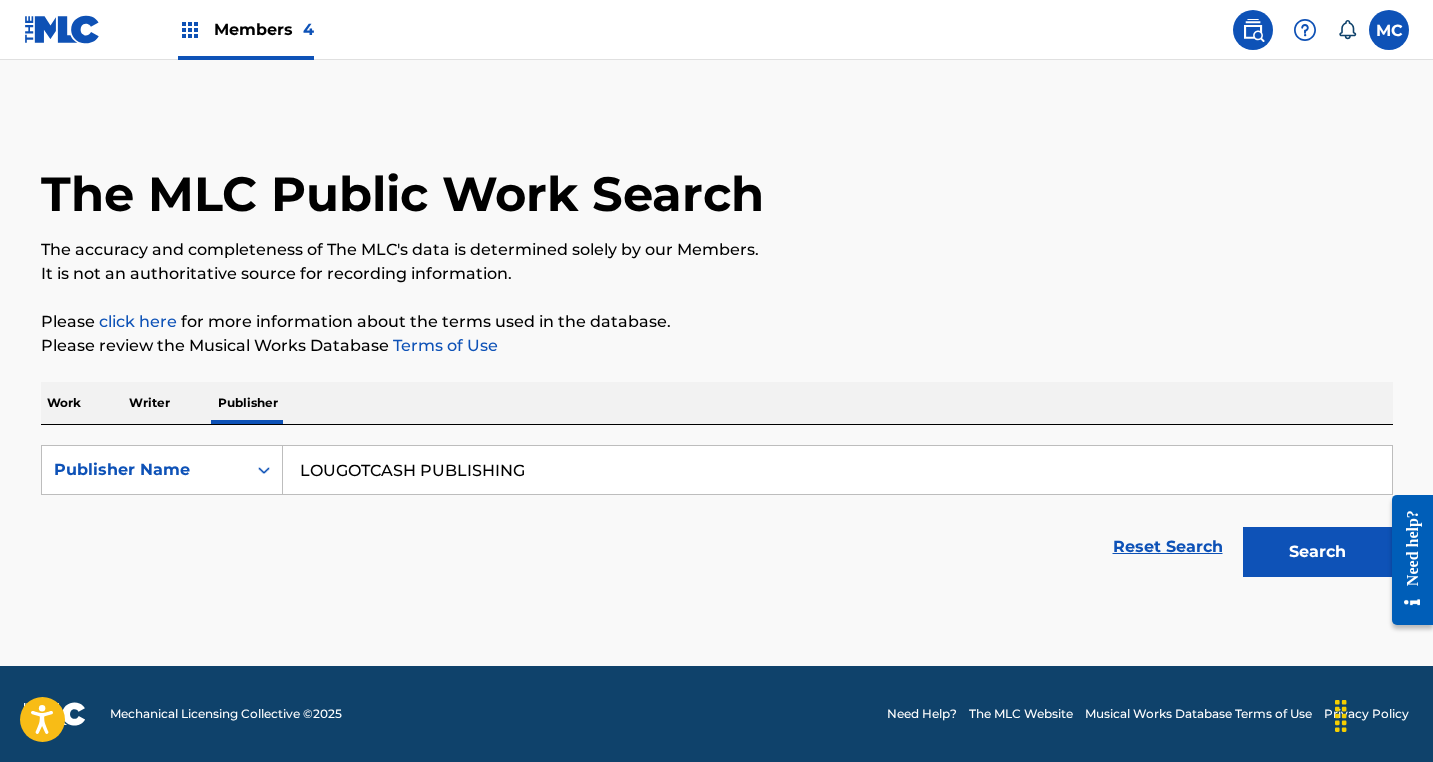 type on "LOUGOTCASH PUBLISHING" 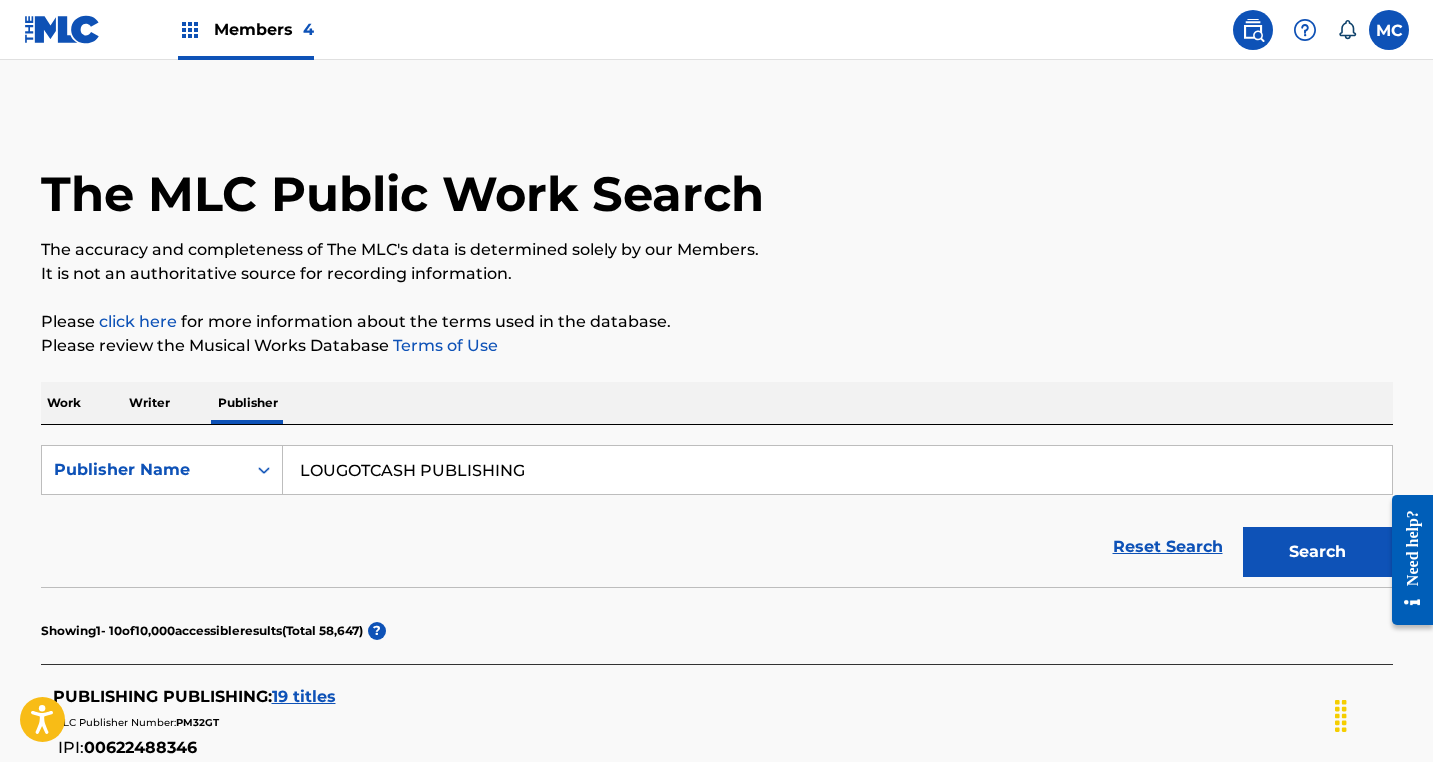 scroll, scrollTop: 0, scrollLeft: 0, axis: both 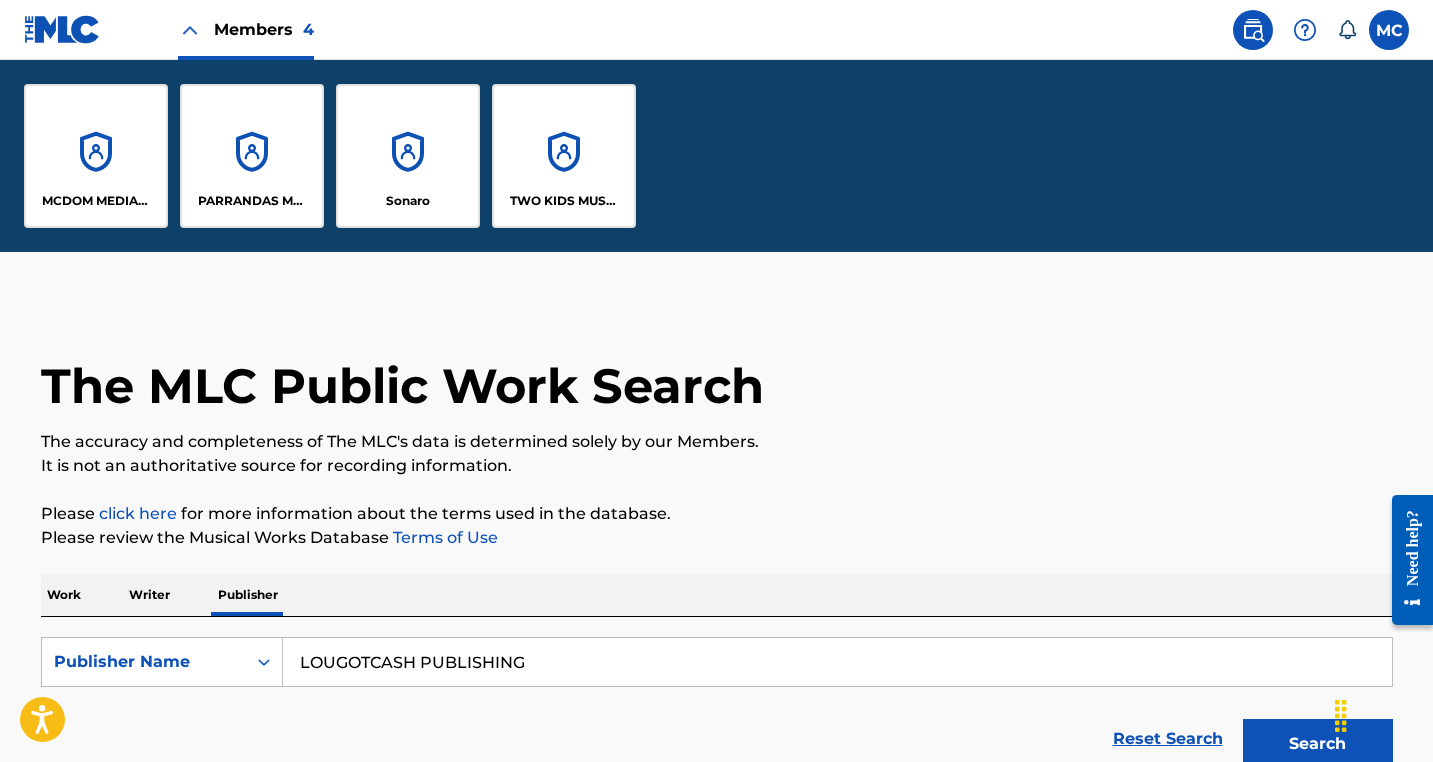 click on "TWO KIDS MUSIC GLOBAL PUBLISHING" at bounding box center (564, 201) 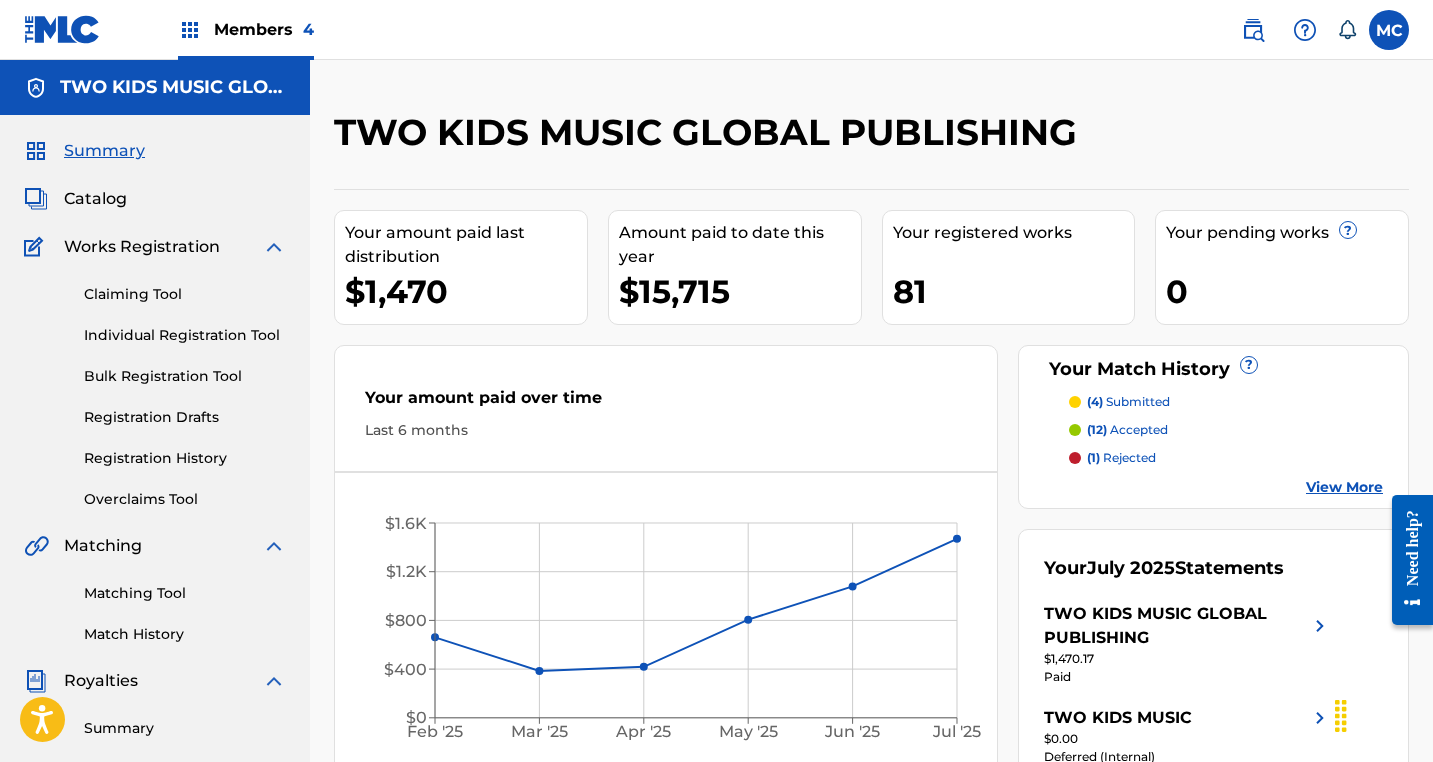 click on "Catalog" at bounding box center [95, 199] 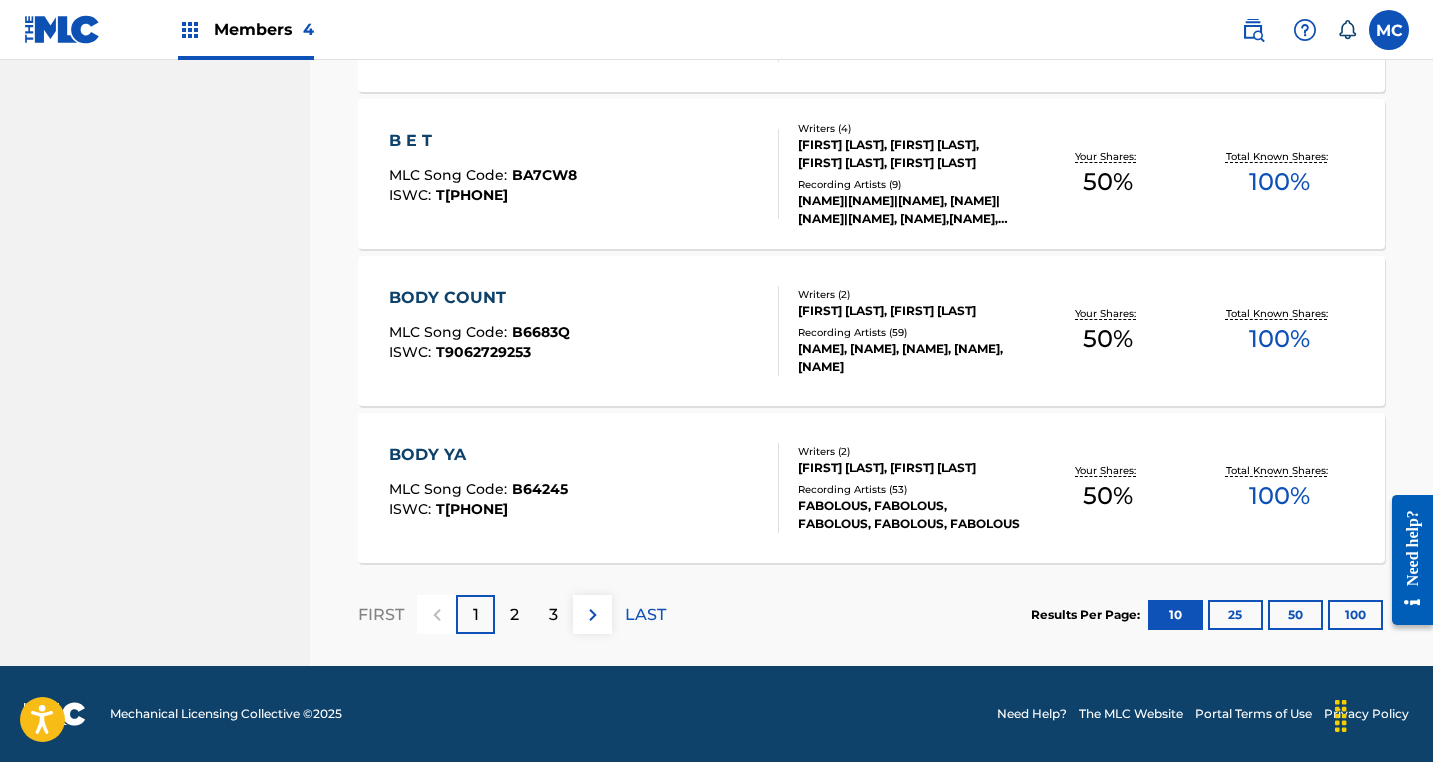 click on "2" at bounding box center (514, 615) 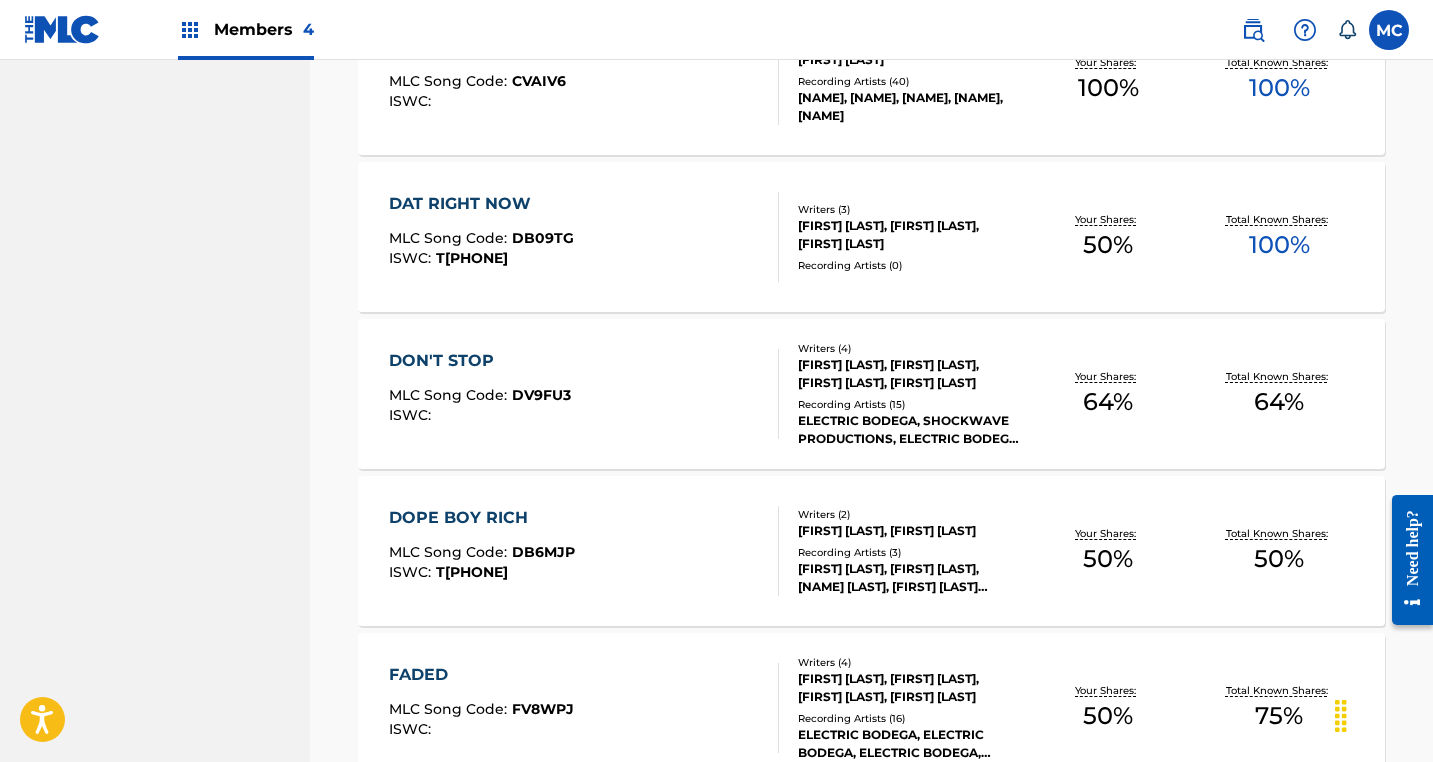 scroll, scrollTop: 1345, scrollLeft: 0, axis: vertical 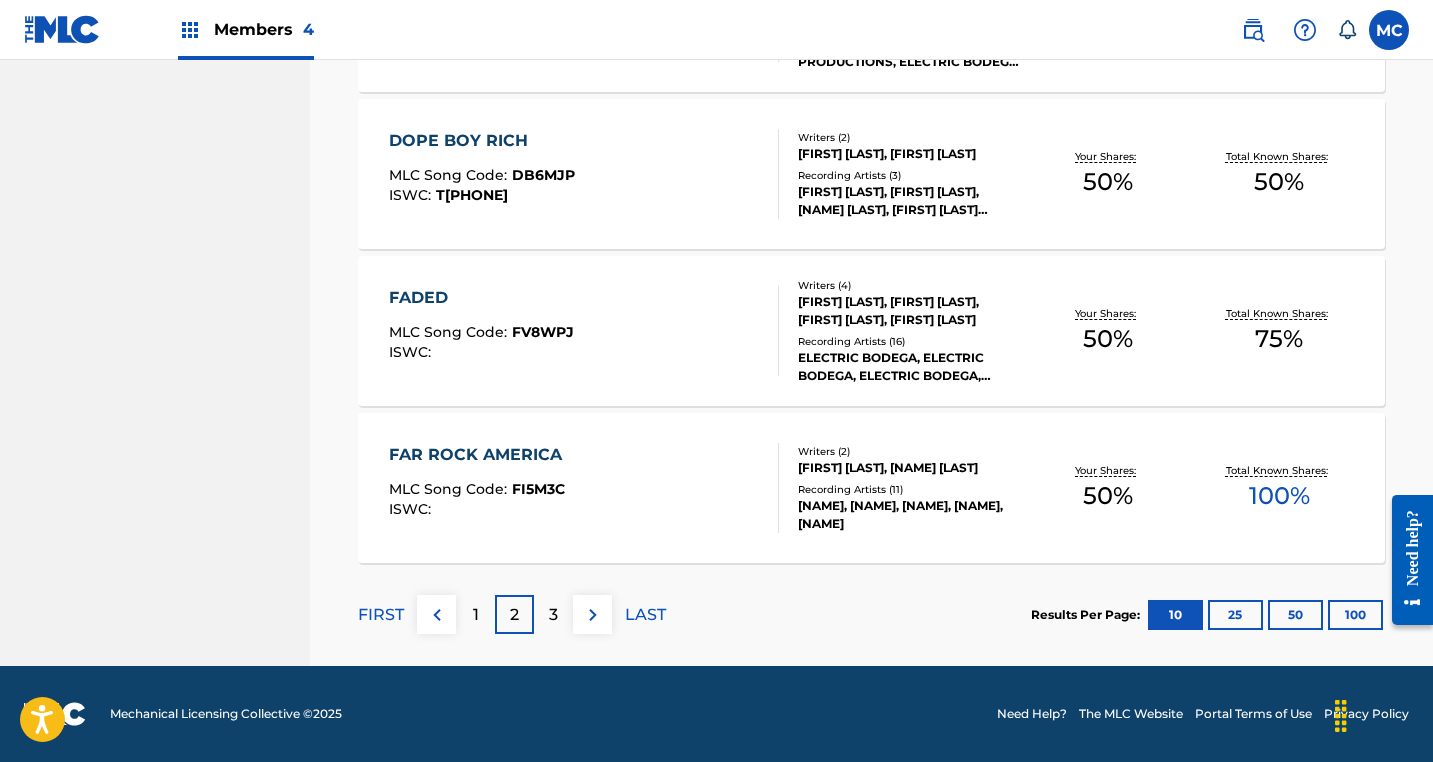 click on "3" at bounding box center [553, 614] 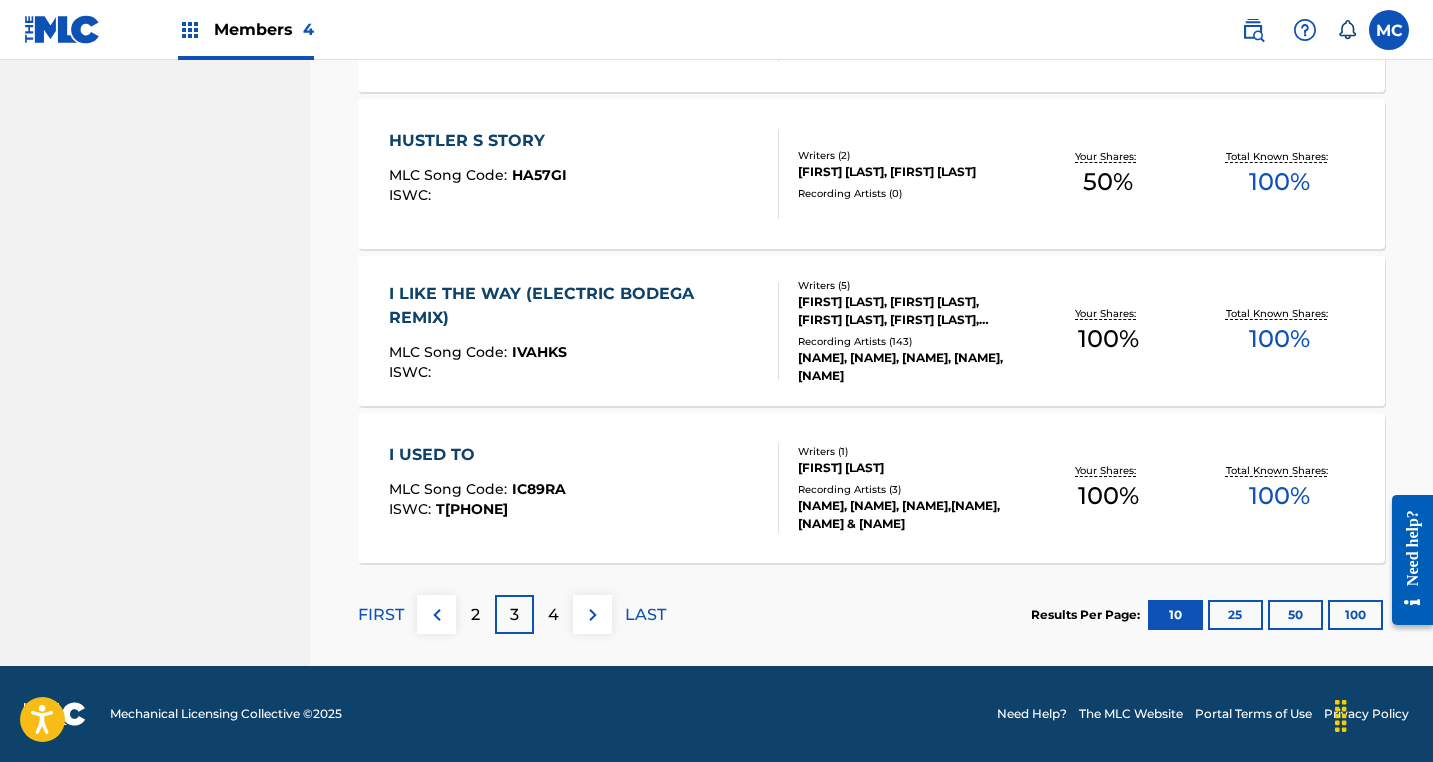 scroll, scrollTop: 1577, scrollLeft: 0, axis: vertical 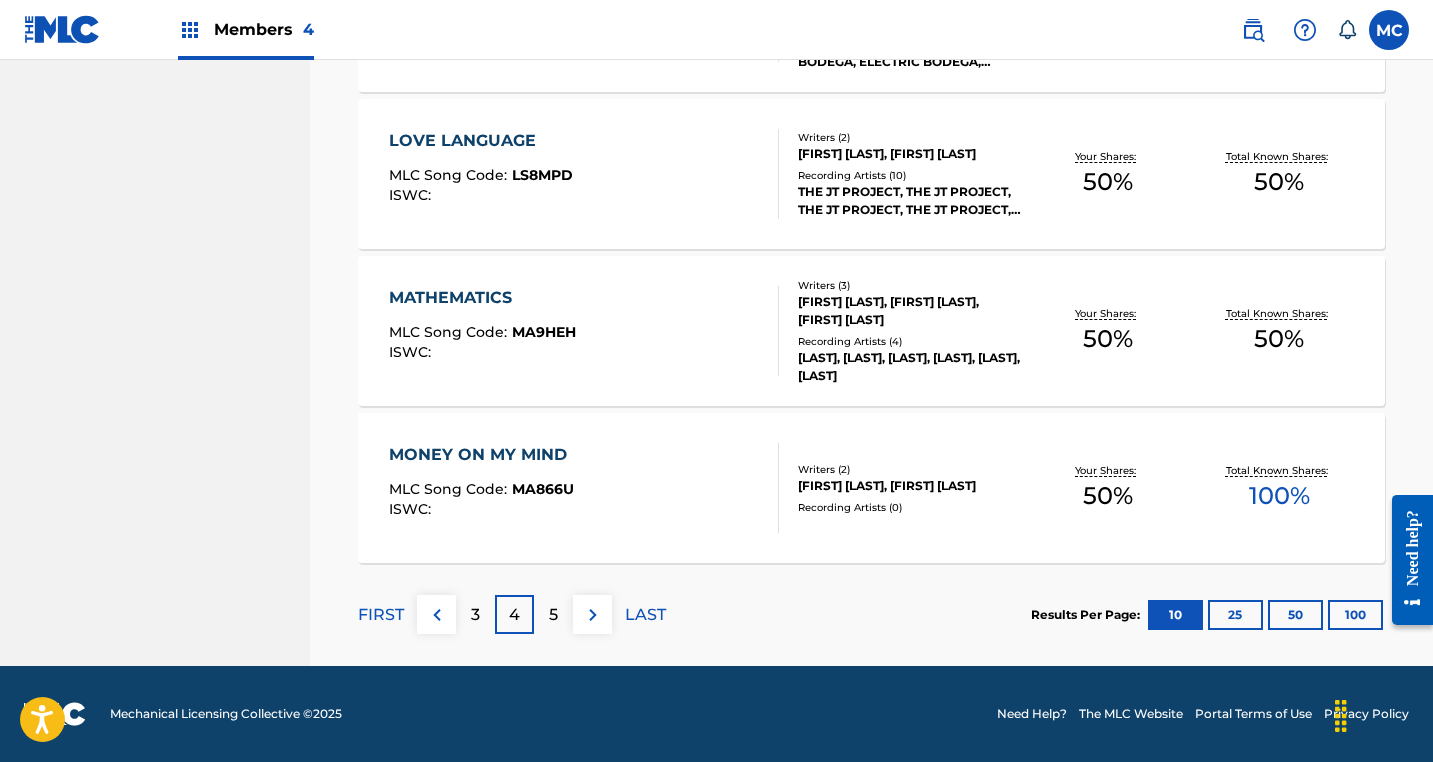 click on "5" at bounding box center [553, 614] 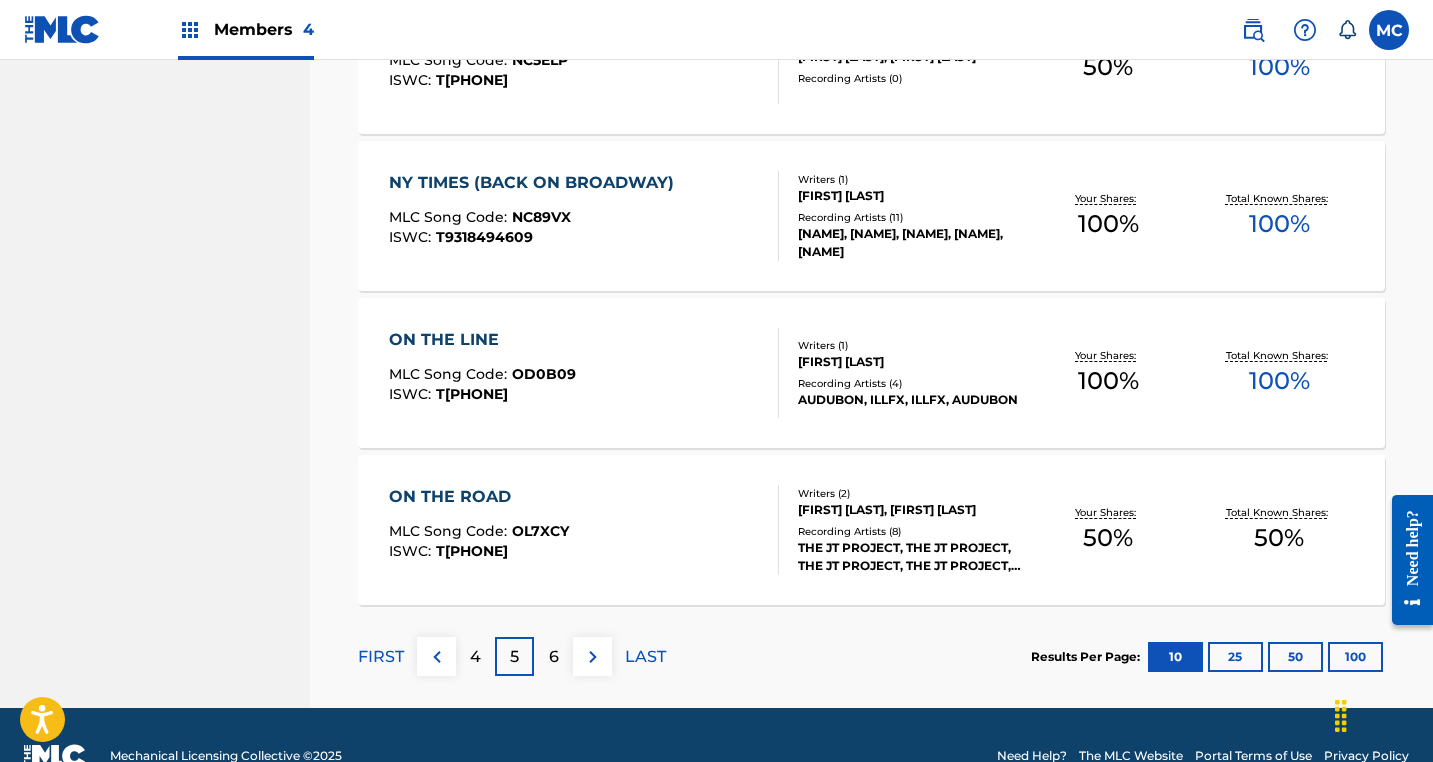 scroll, scrollTop: 1537, scrollLeft: 0, axis: vertical 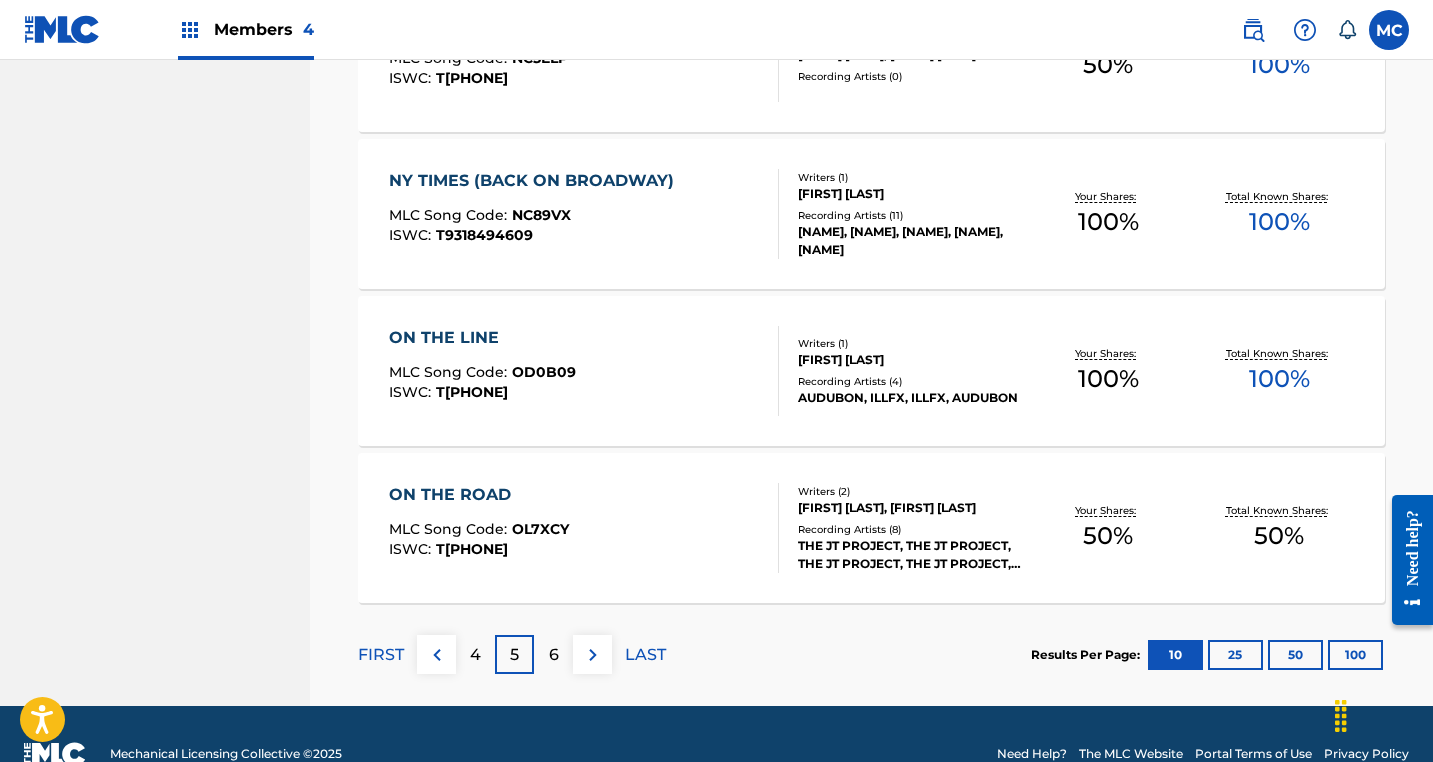 click on "6" at bounding box center [553, 654] 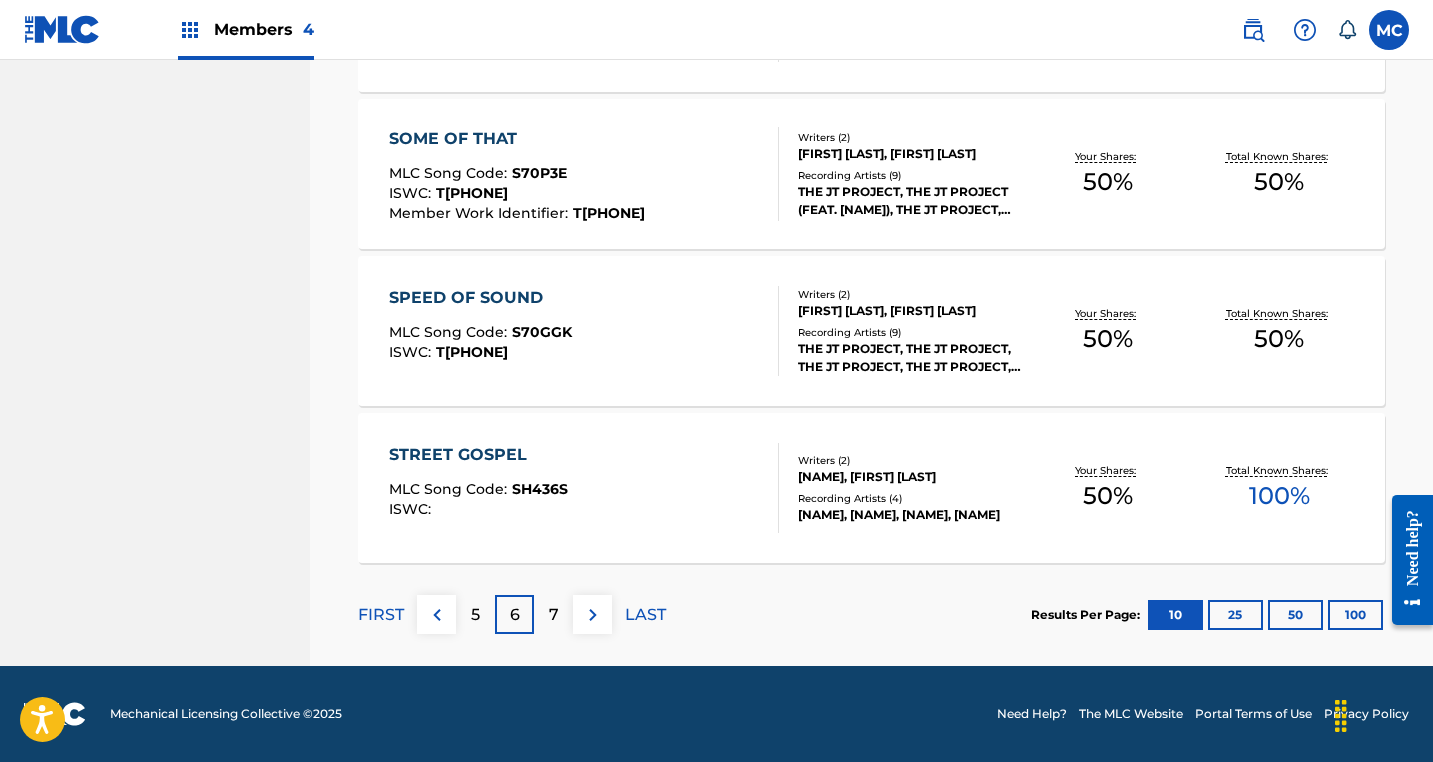 scroll, scrollTop: 1577, scrollLeft: 0, axis: vertical 